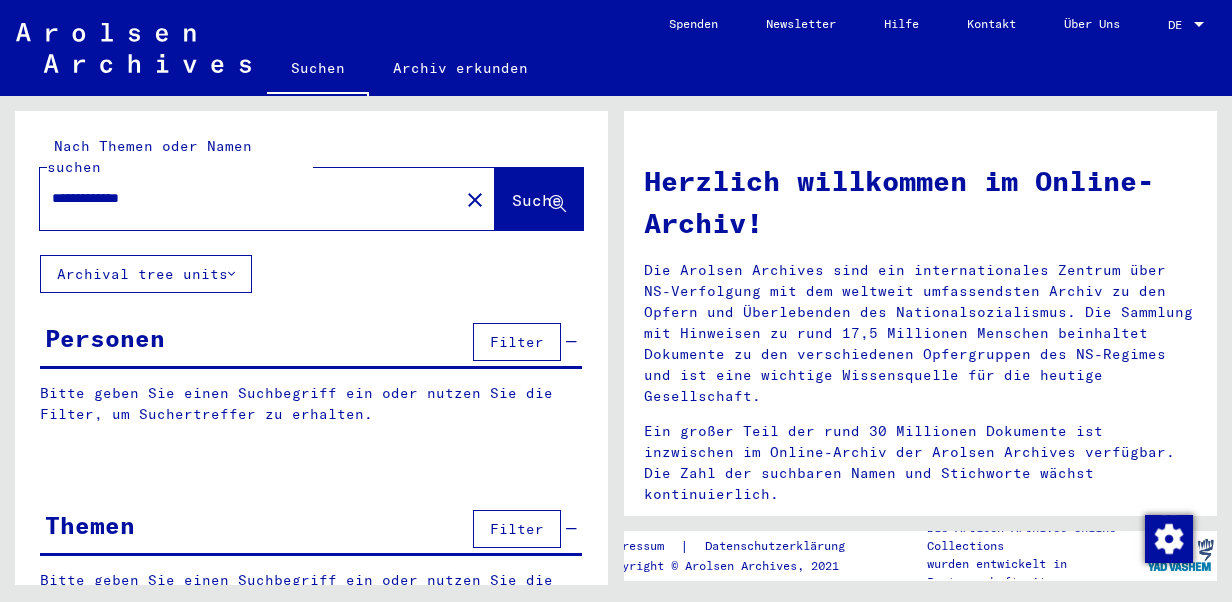 scroll, scrollTop: 0, scrollLeft: 0, axis: both 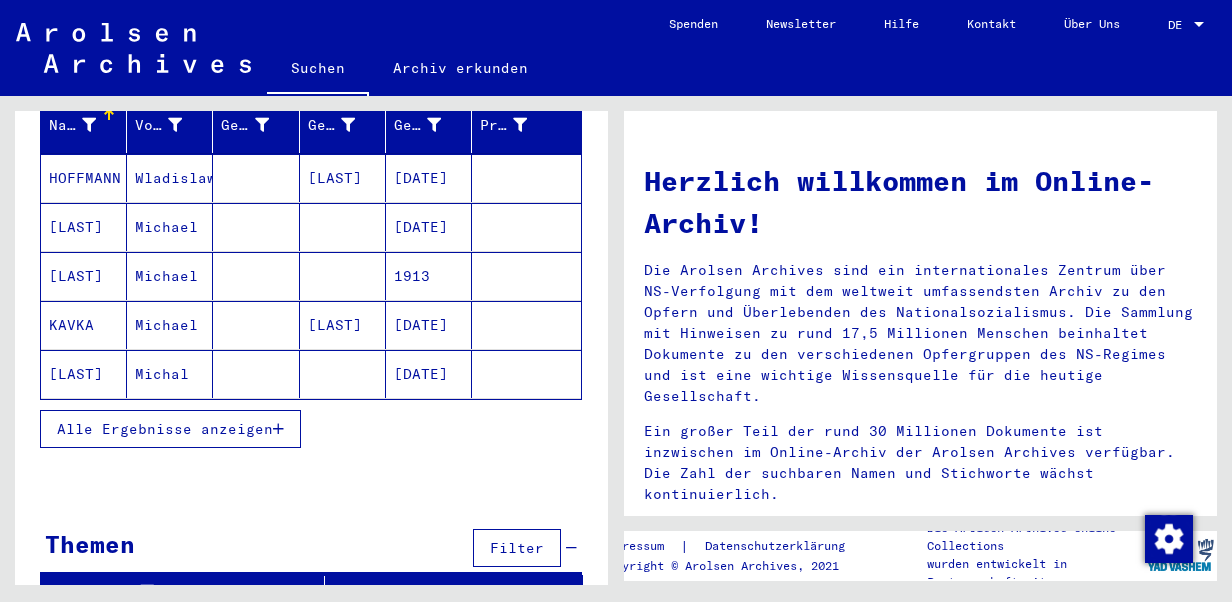 click on "DE DE" 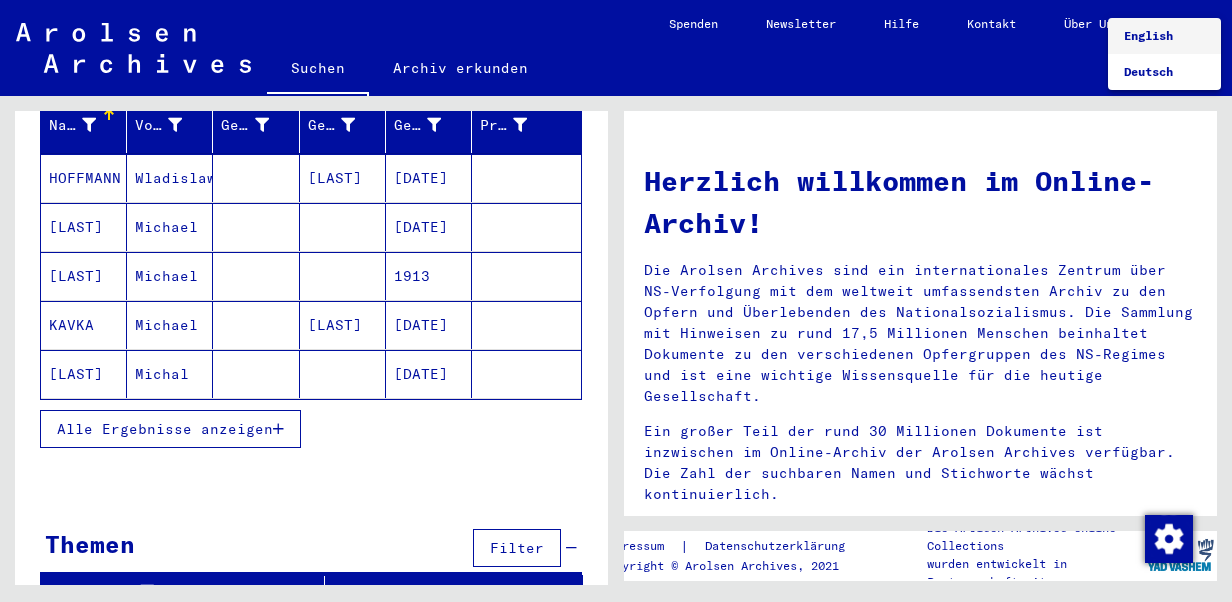 click on "English" at bounding box center [1148, 35] 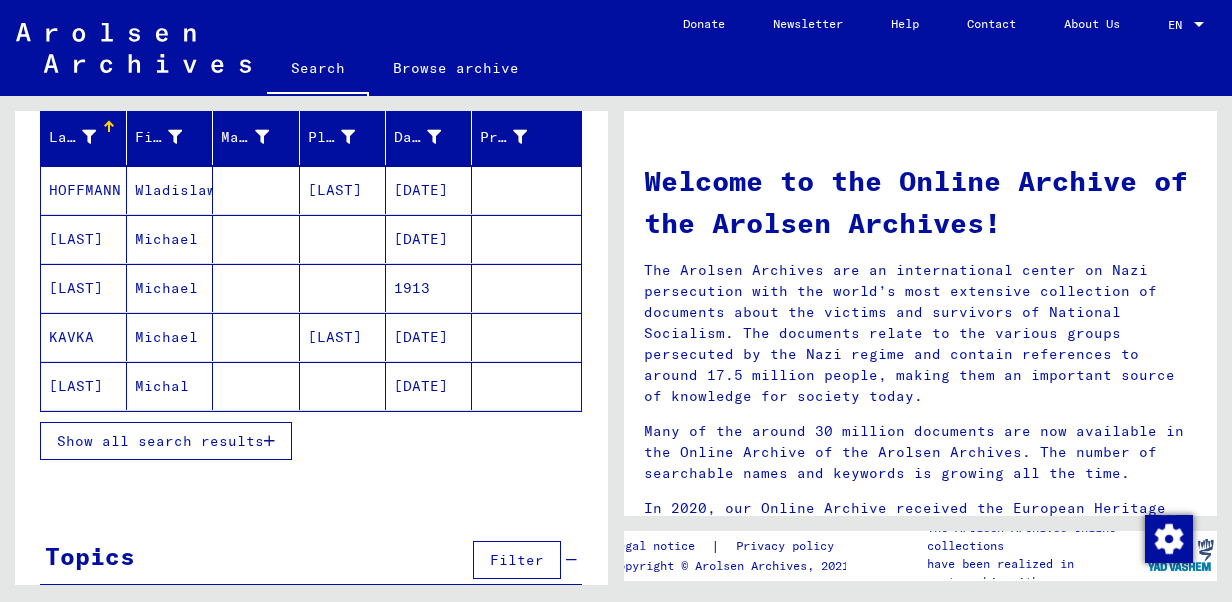 scroll, scrollTop: 276, scrollLeft: 0, axis: vertical 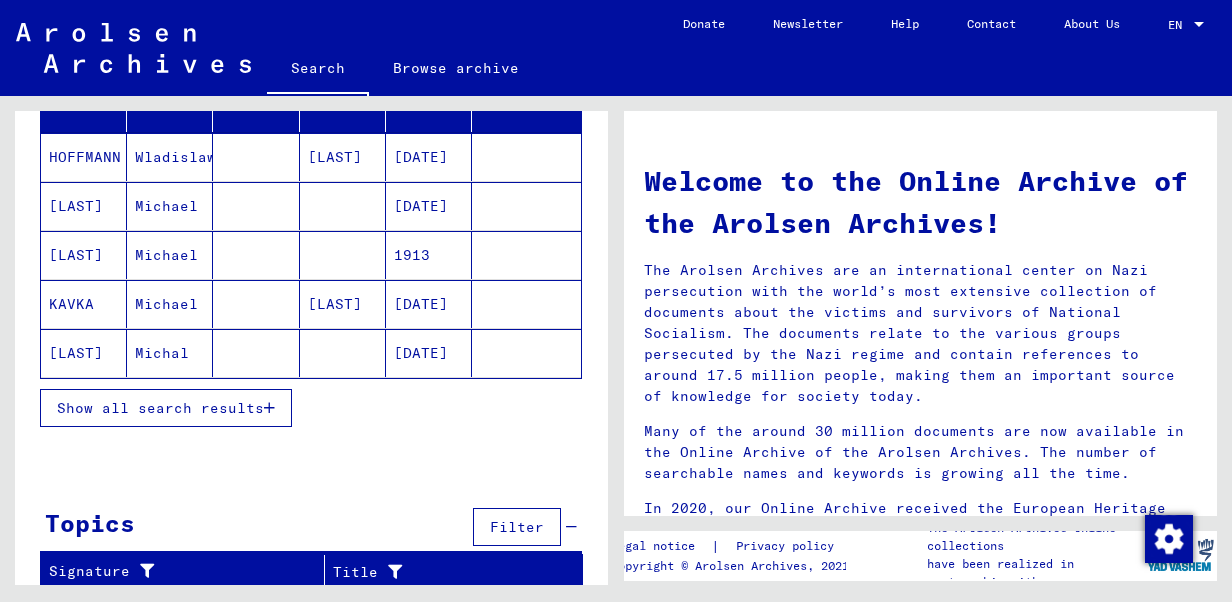click on "Show all search results" at bounding box center [160, 408] 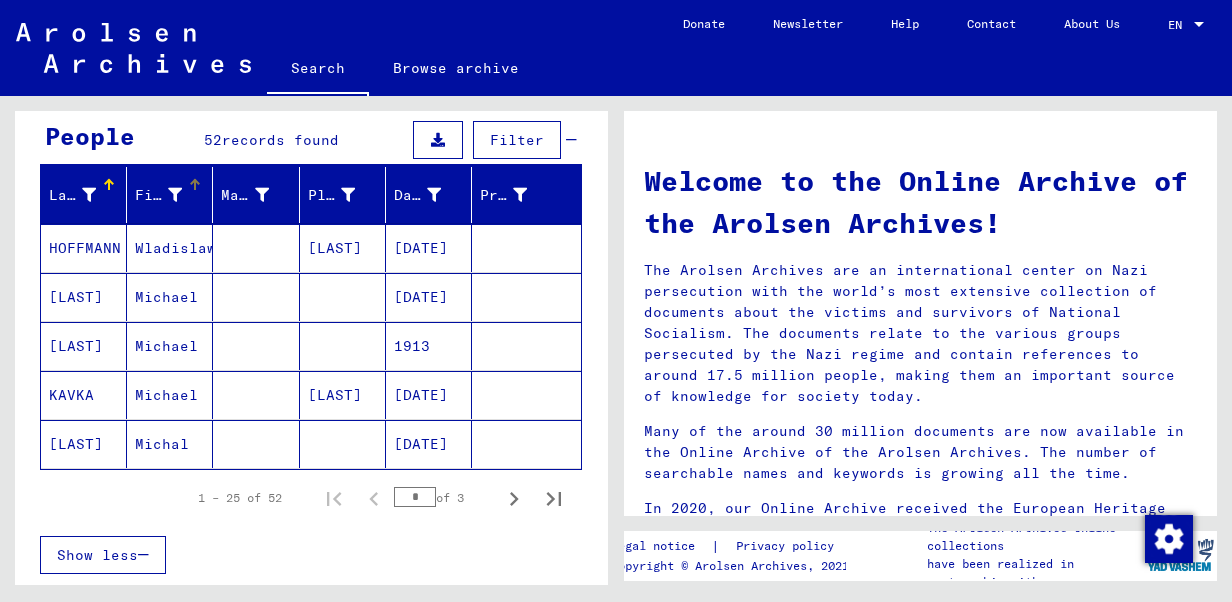 scroll, scrollTop: 212, scrollLeft: 0, axis: vertical 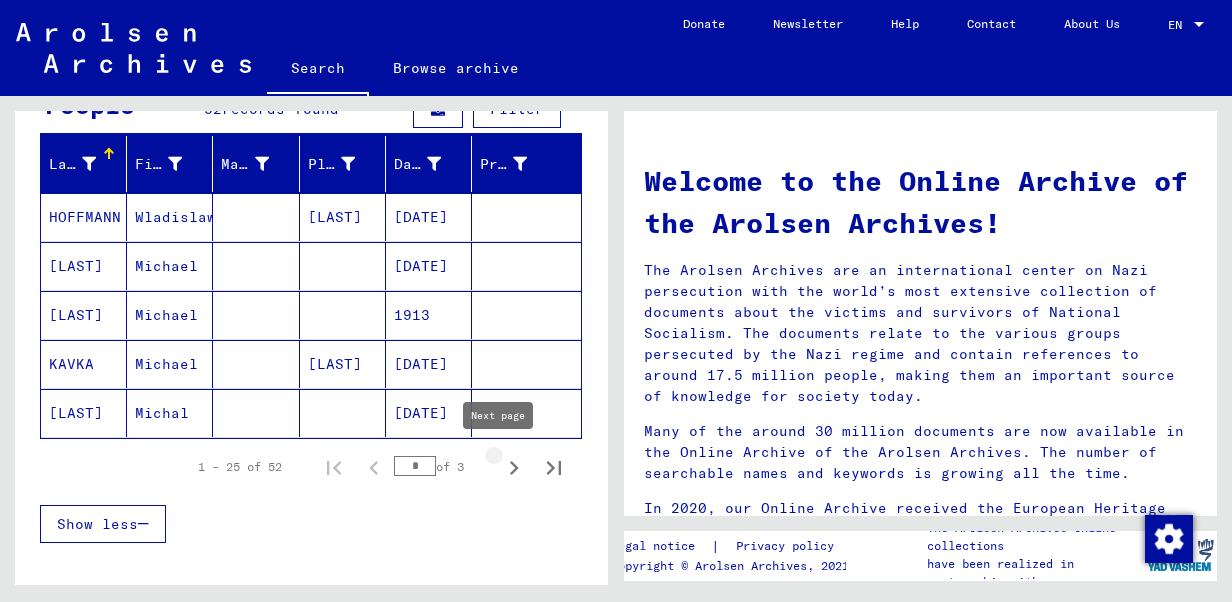 click 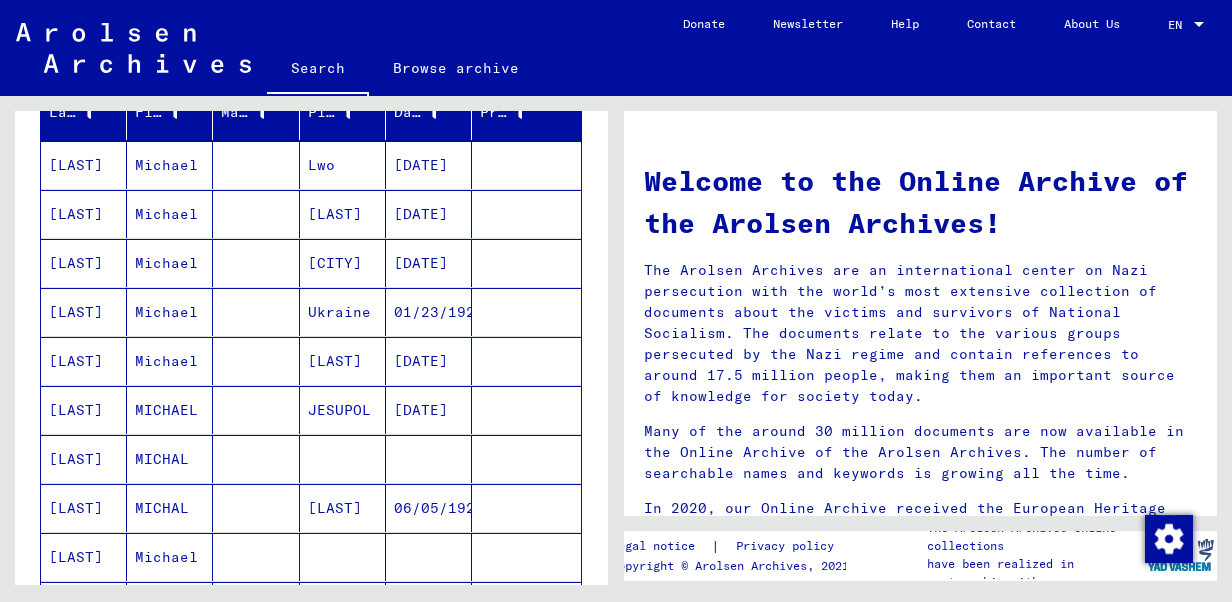 scroll, scrollTop: 0, scrollLeft: 0, axis: both 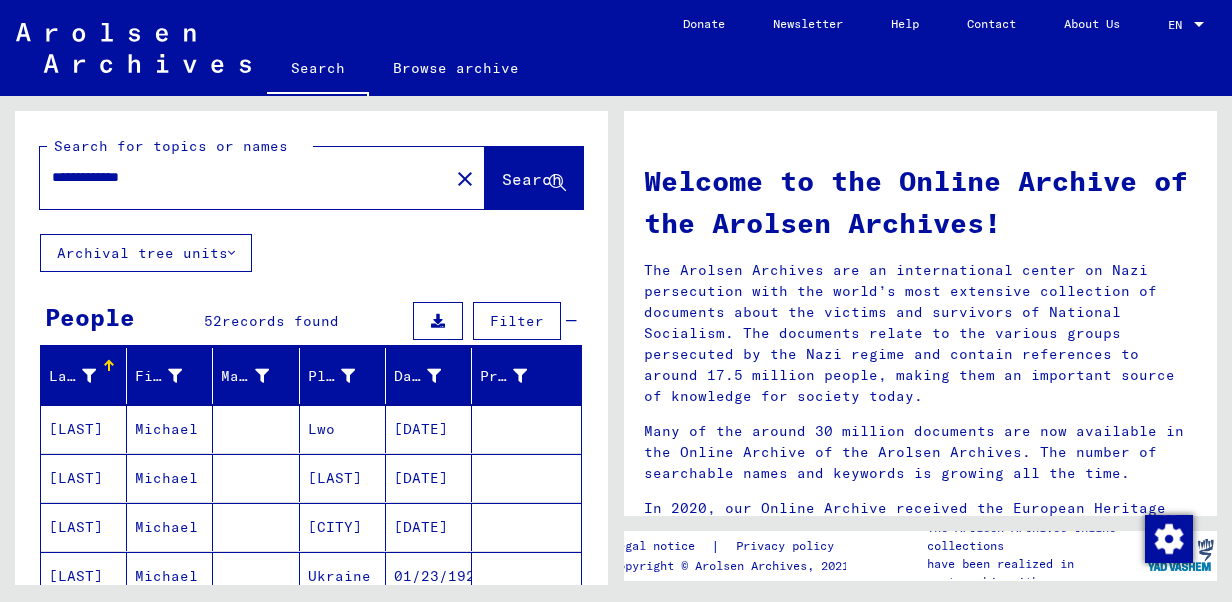 drag, startPoint x: 170, startPoint y: 182, endPoint x: 132, endPoint y: 170, distance: 39.849716 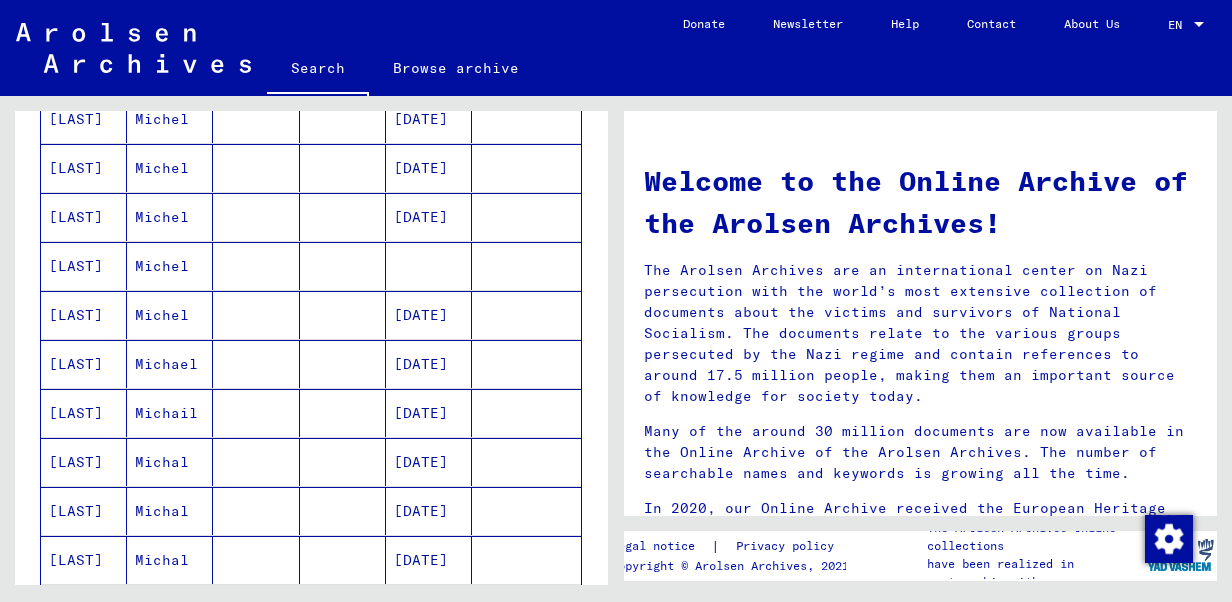 scroll, scrollTop: 1200, scrollLeft: 0, axis: vertical 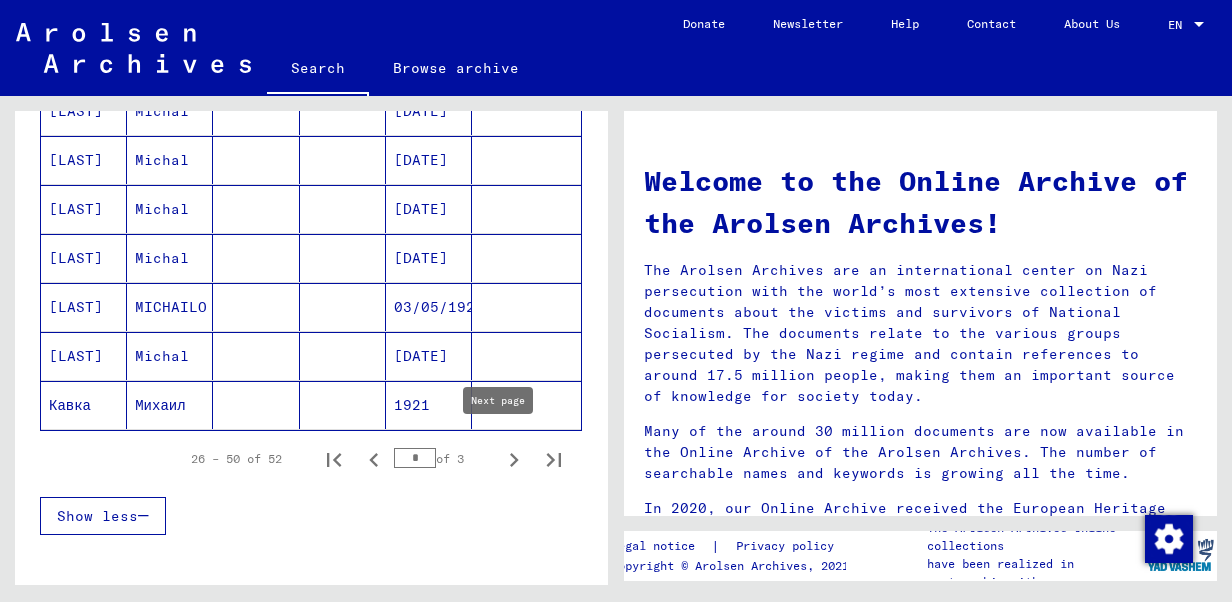 click 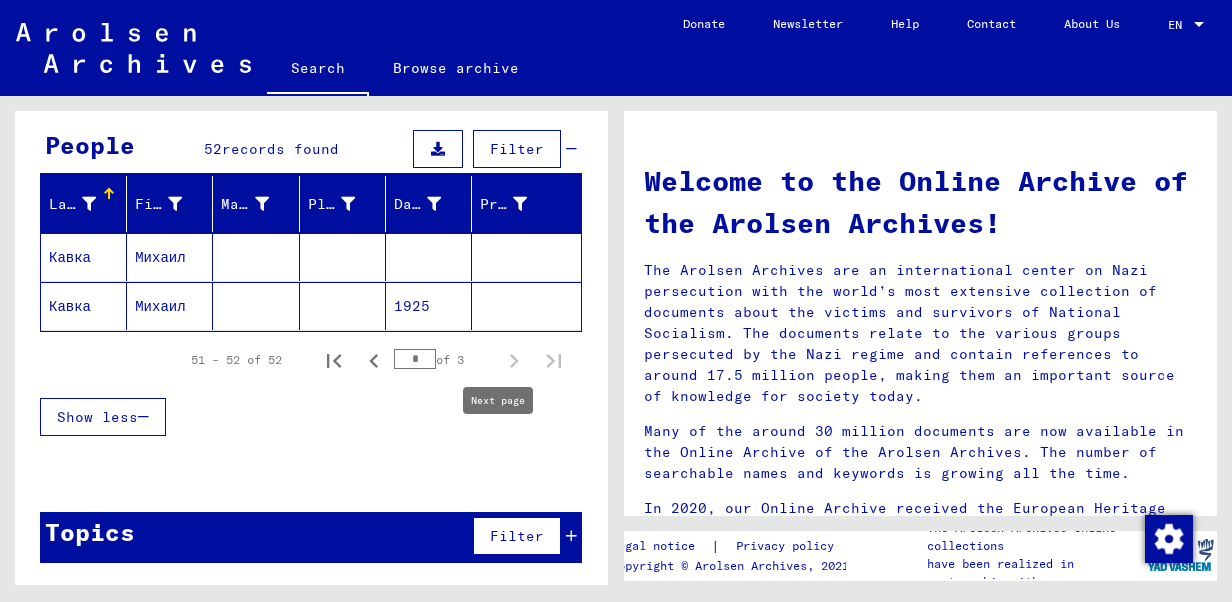 scroll, scrollTop: 166, scrollLeft: 0, axis: vertical 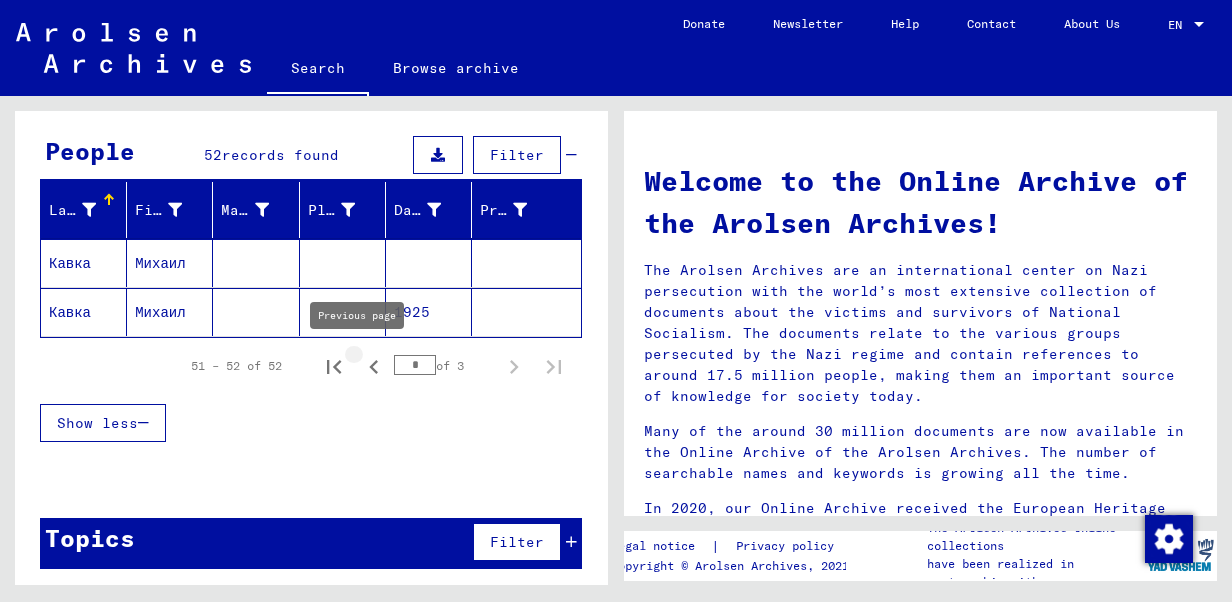 click 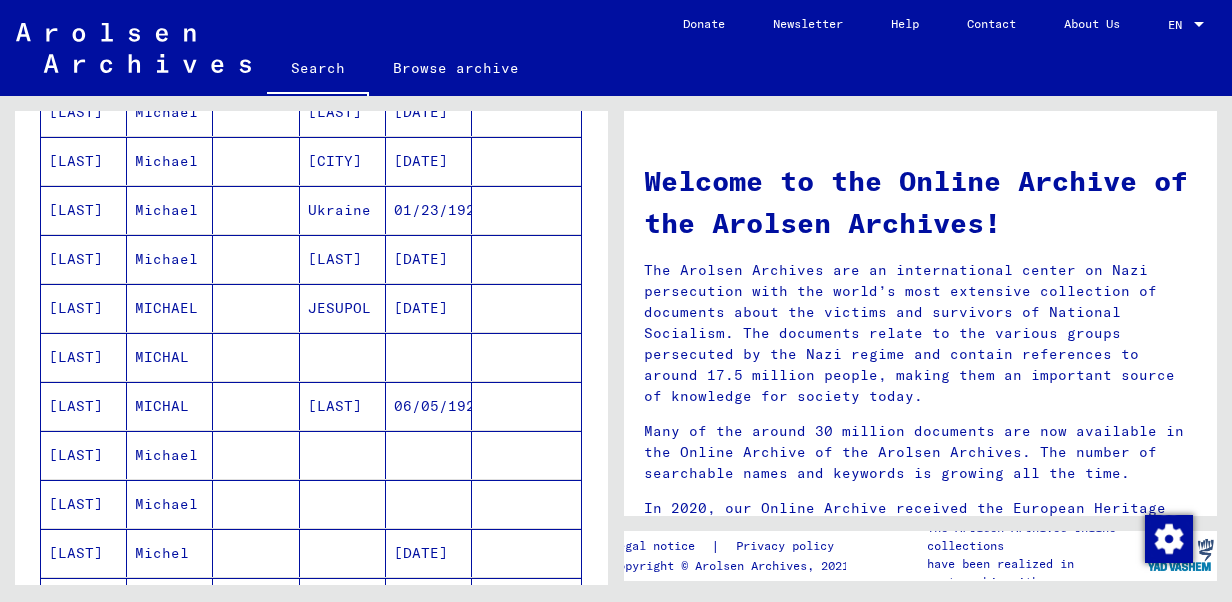scroll, scrollTop: 0, scrollLeft: 0, axis: both 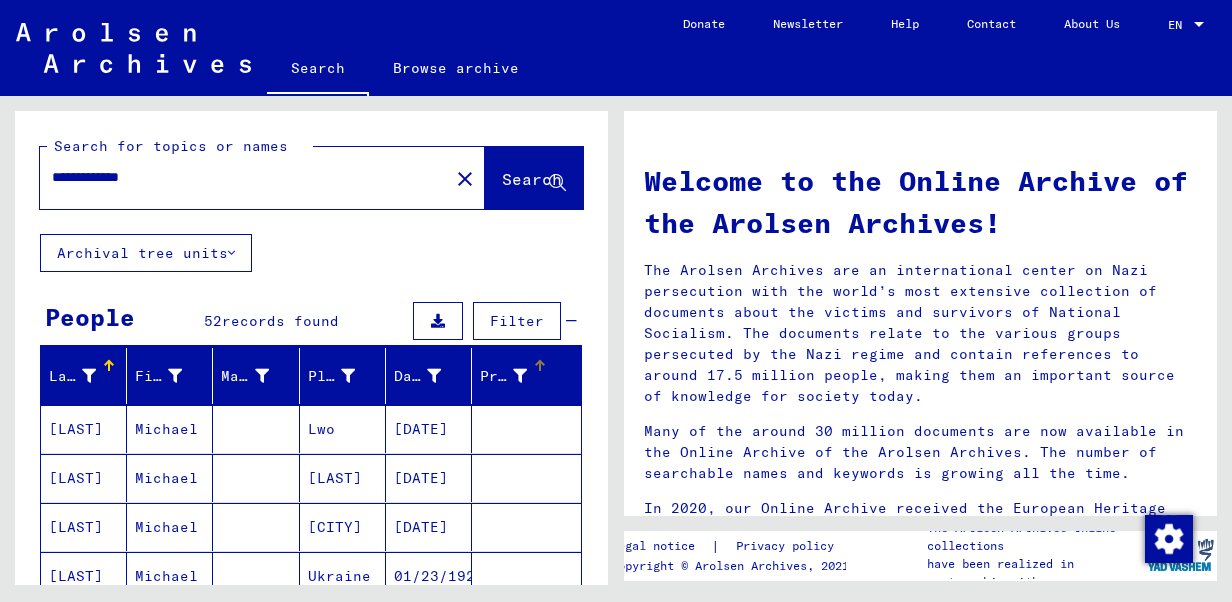 drag, startPoint x: 459, startPoint y: 360, endPoint x: 483, endPoint y: 356, distance: 24.33105 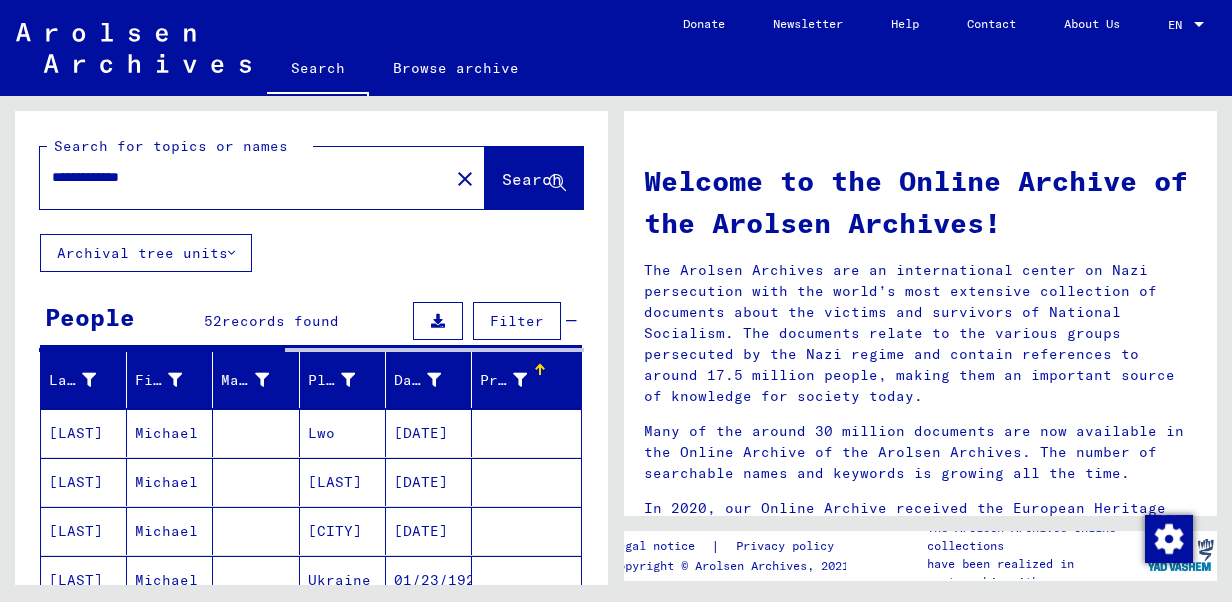 click on "**********" at bounding box center [238, 177] 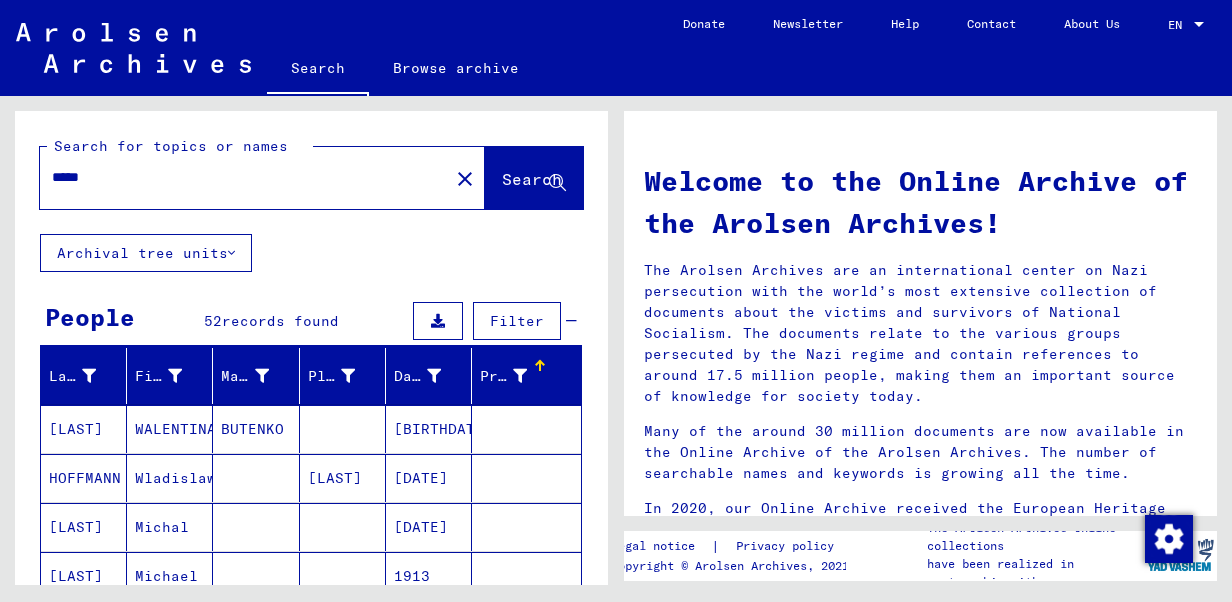 type on "*****" 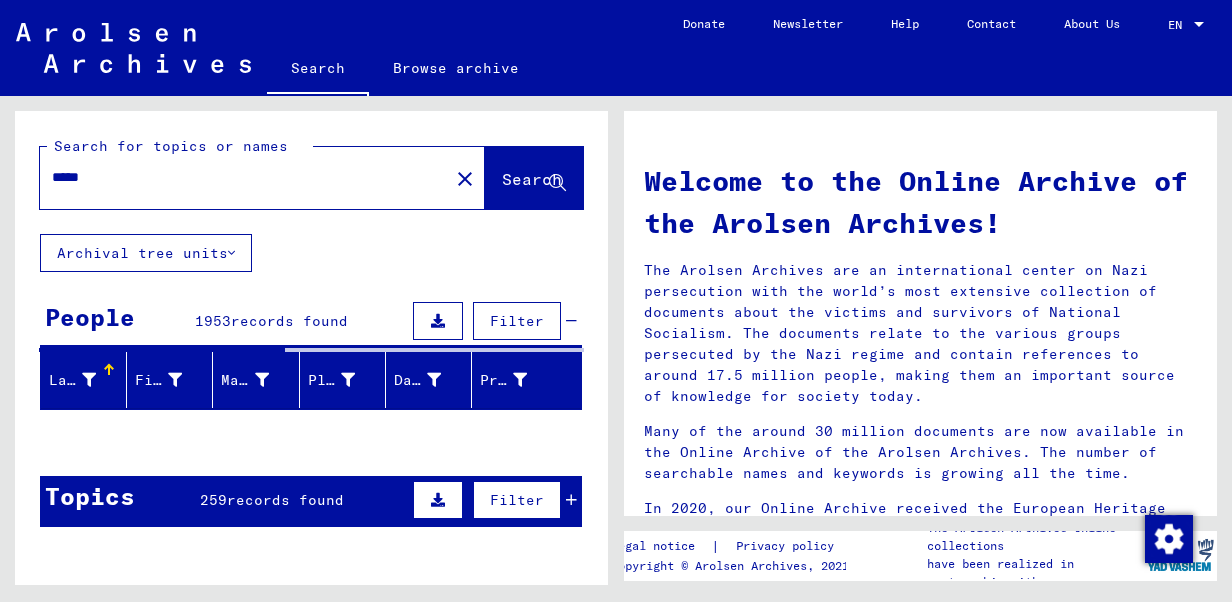 drag, startPoint x: 458, startPoint y: 358, endPoint x: 495, endPoint y: 355, distance: 37.12142 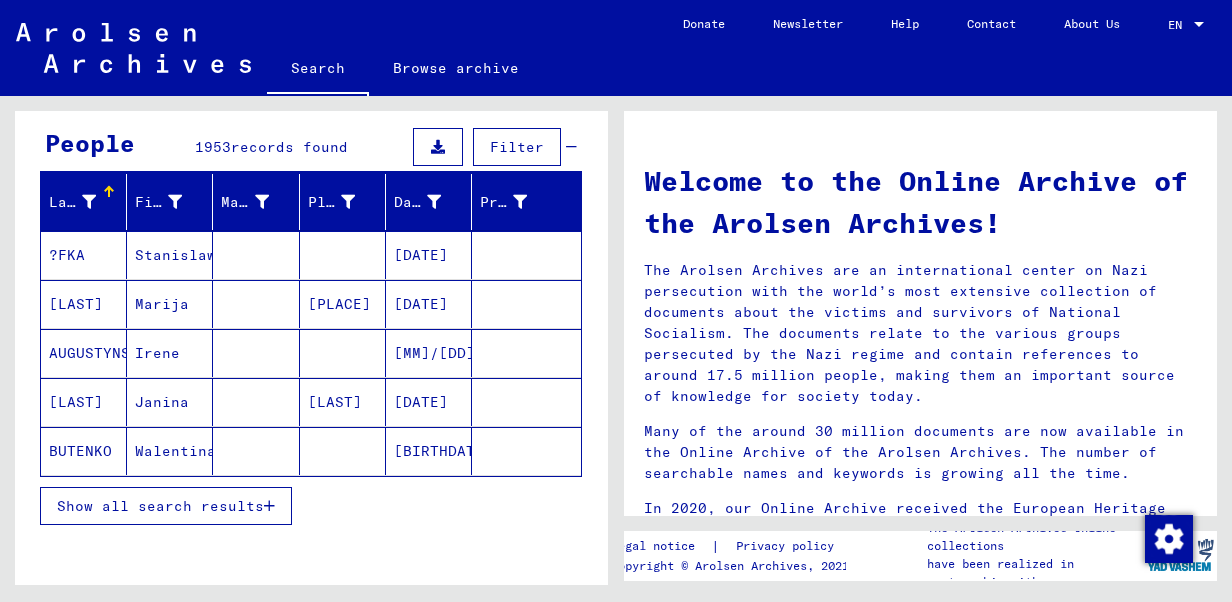 scroll, scrollTop: 200, scrollLeft: 0, axis: vertical 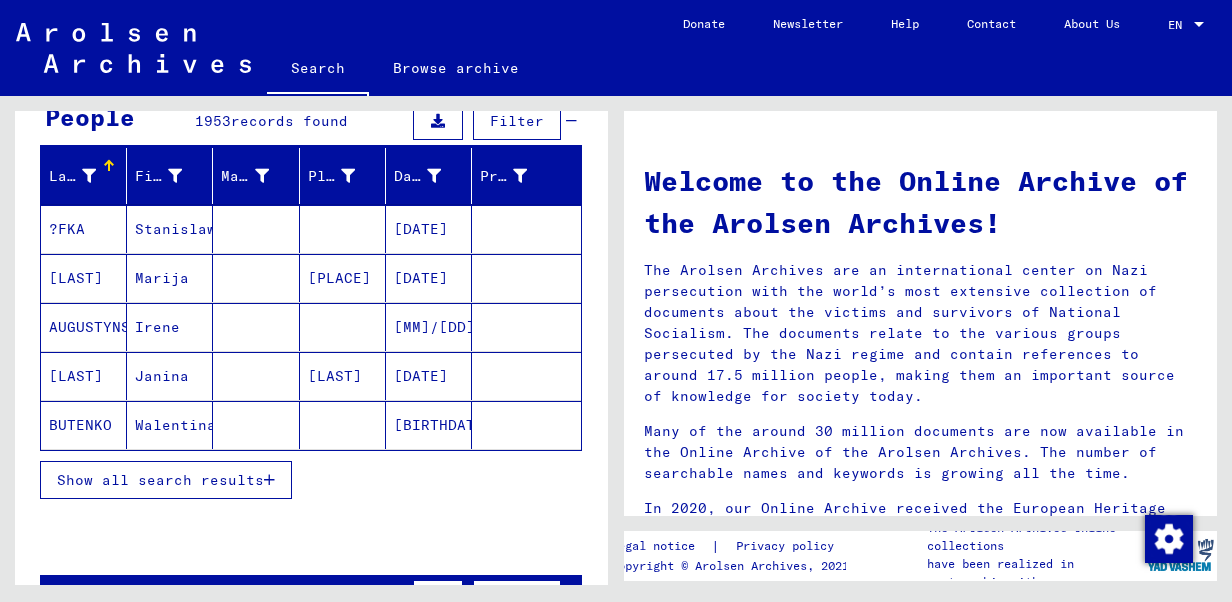 click on "Show all search results" at bounding box center [160, 480] 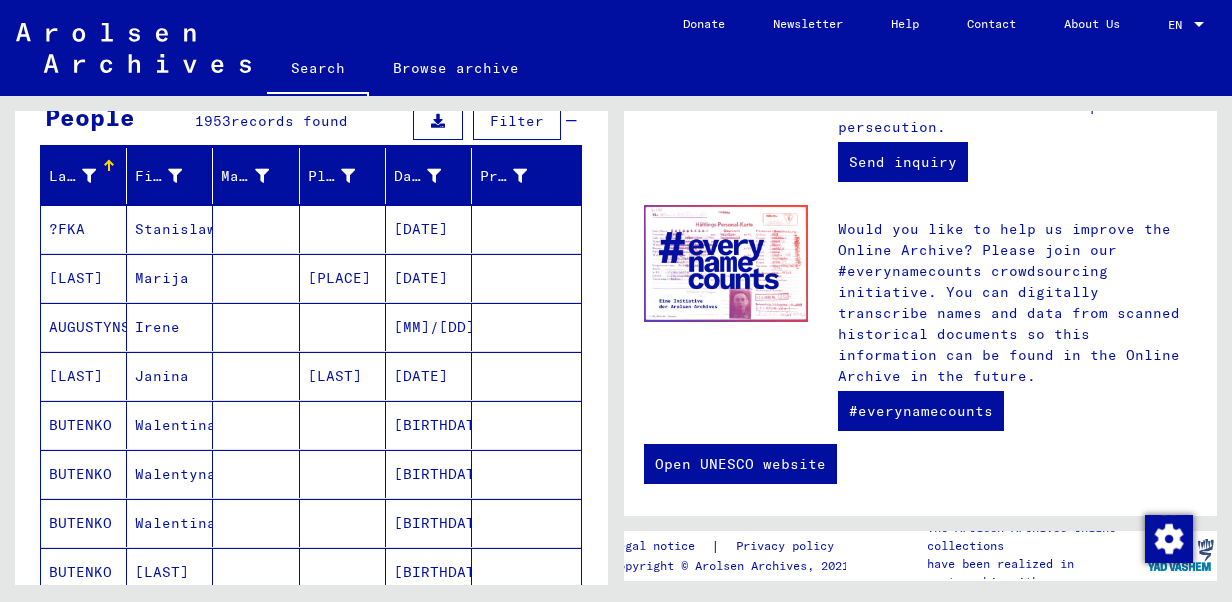 scroll, scrollTop: 991, scrollLeft: 0, axis: vertical 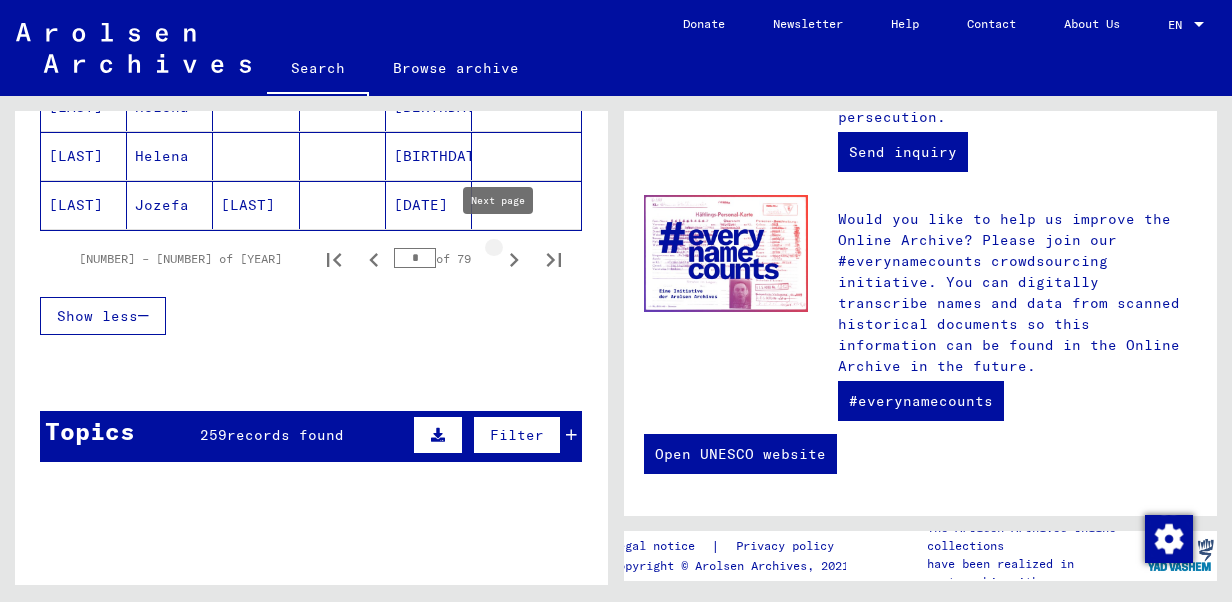 click 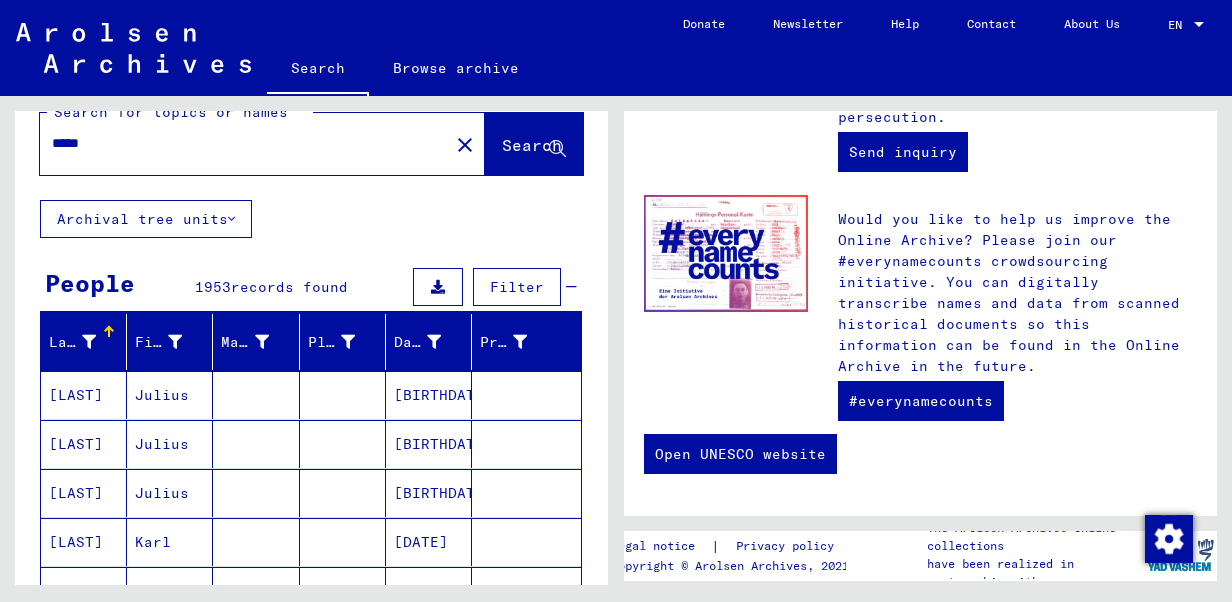 scroll, scrollTop: 0, scrollLeft: 0, axis: both 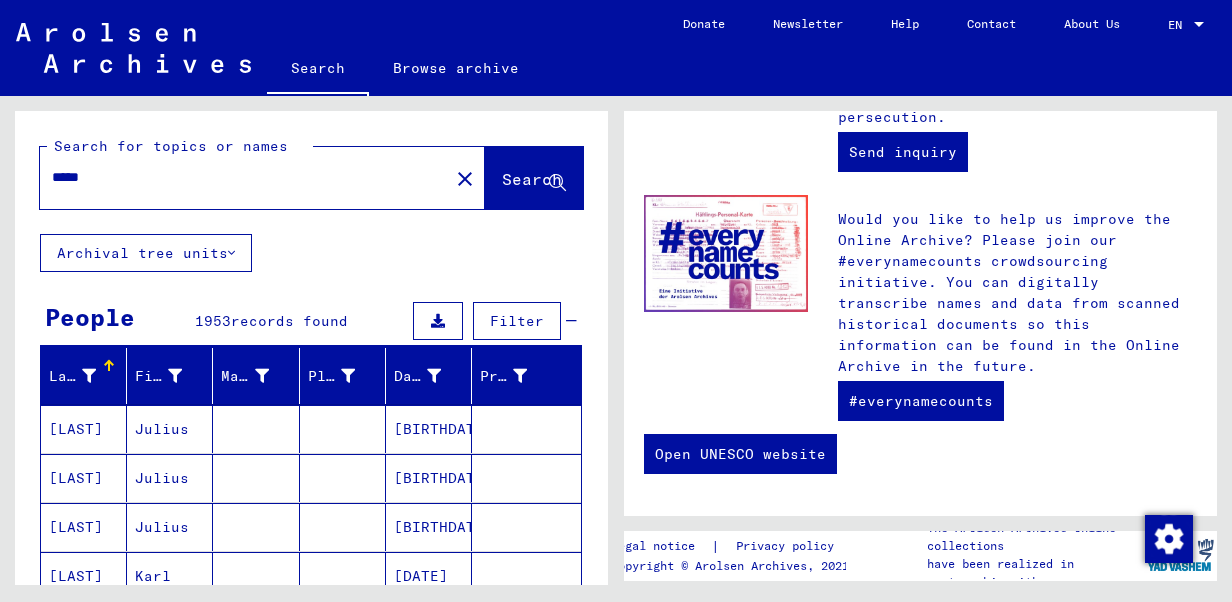 click on "Filter" at bounding box center [517, 321] 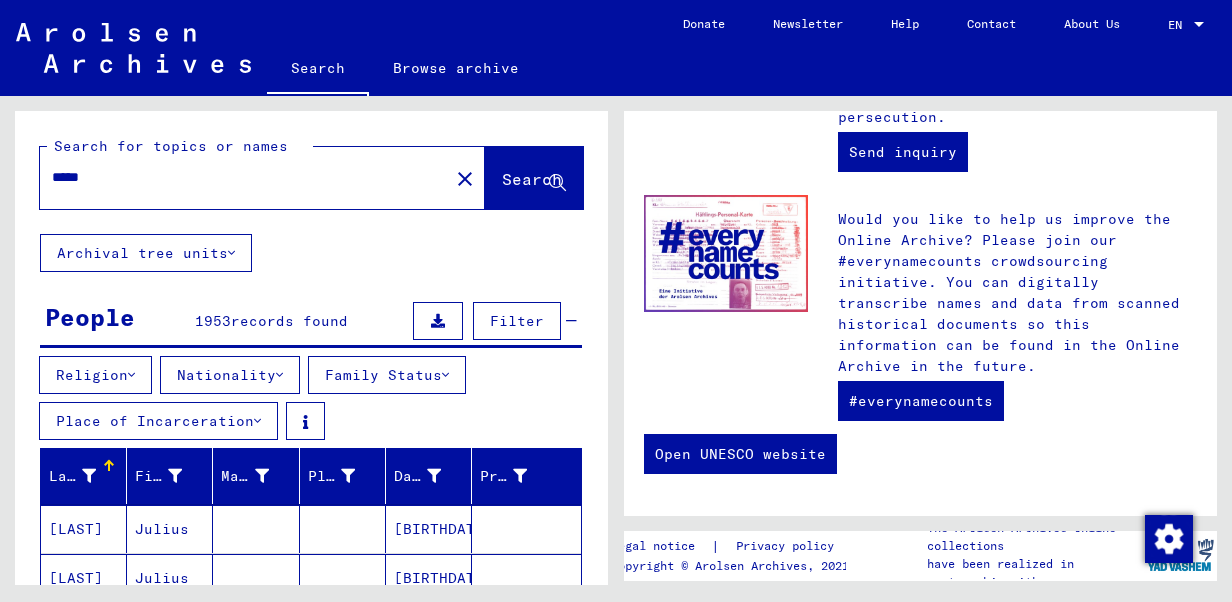 click at bounding box center (131, 375) 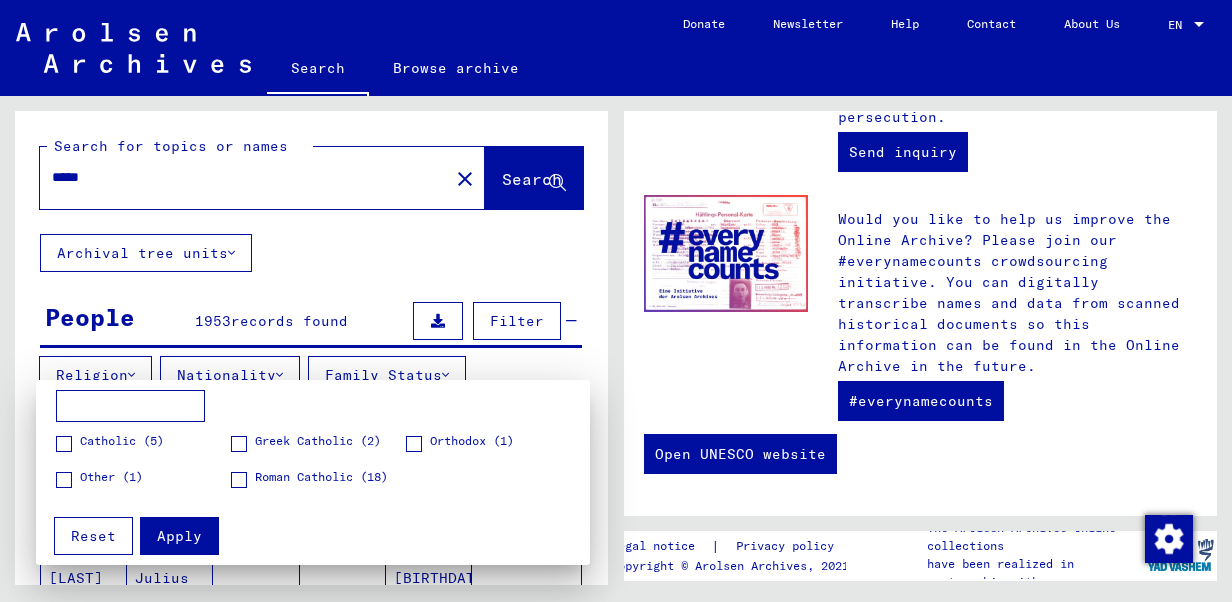 click at bounding box center [616, 301] 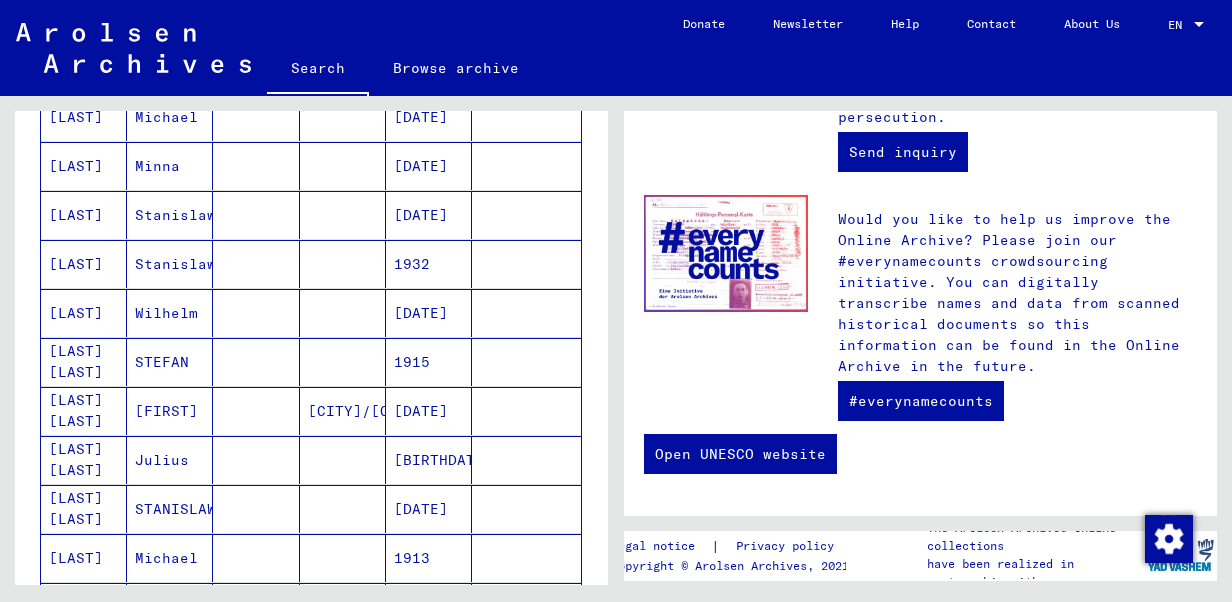 scroll, scrollTop: 1100, scrollLeft: 0, axis: vertical 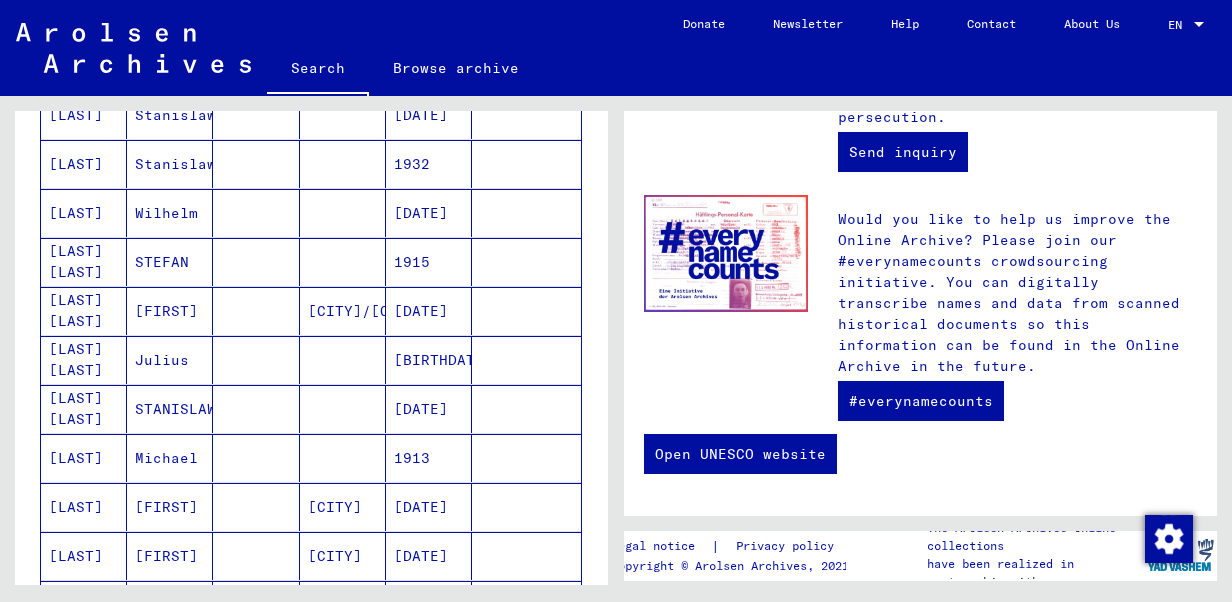 click on "[LAST]" at bounding box center (84, 507) 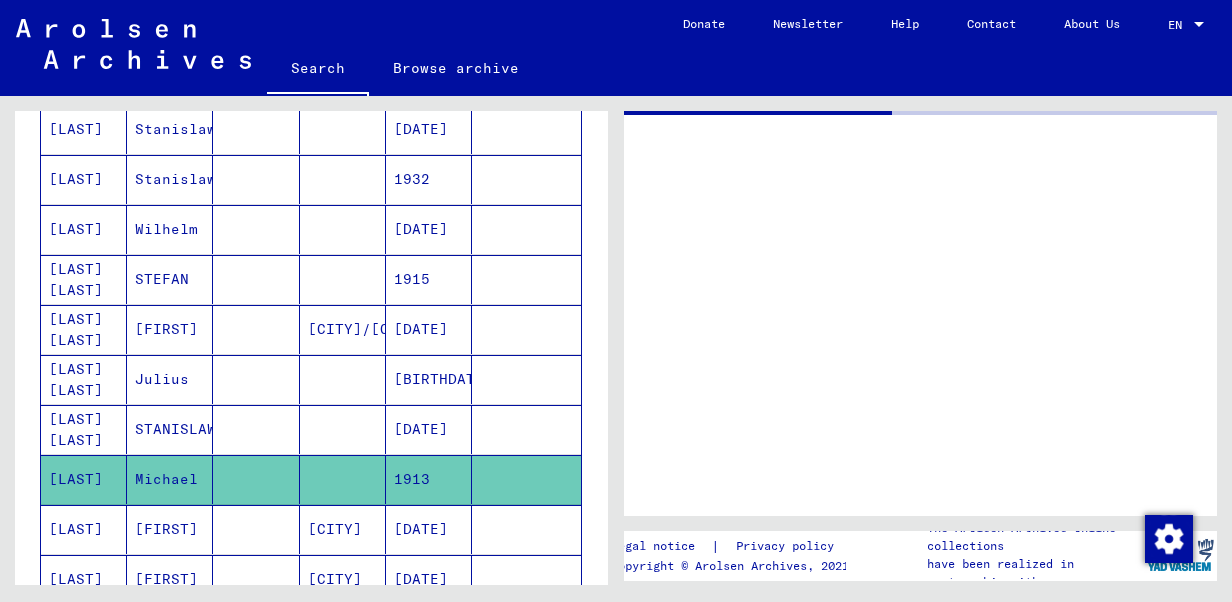 scroll, scrollTop: 0, scrollLeft: 0, axis: both 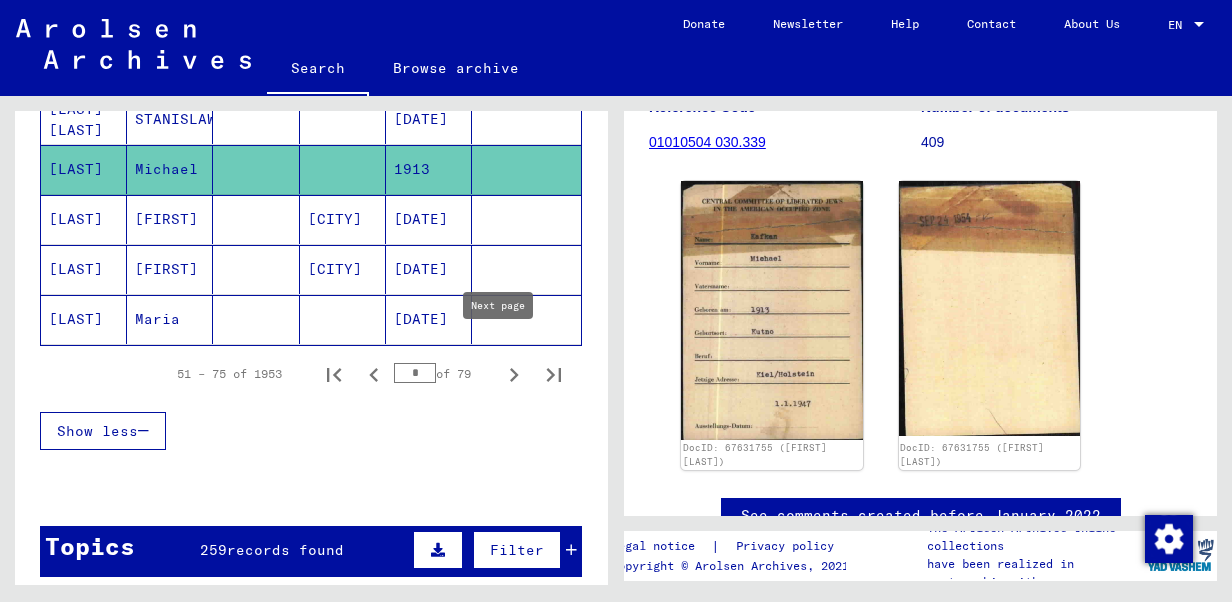 click 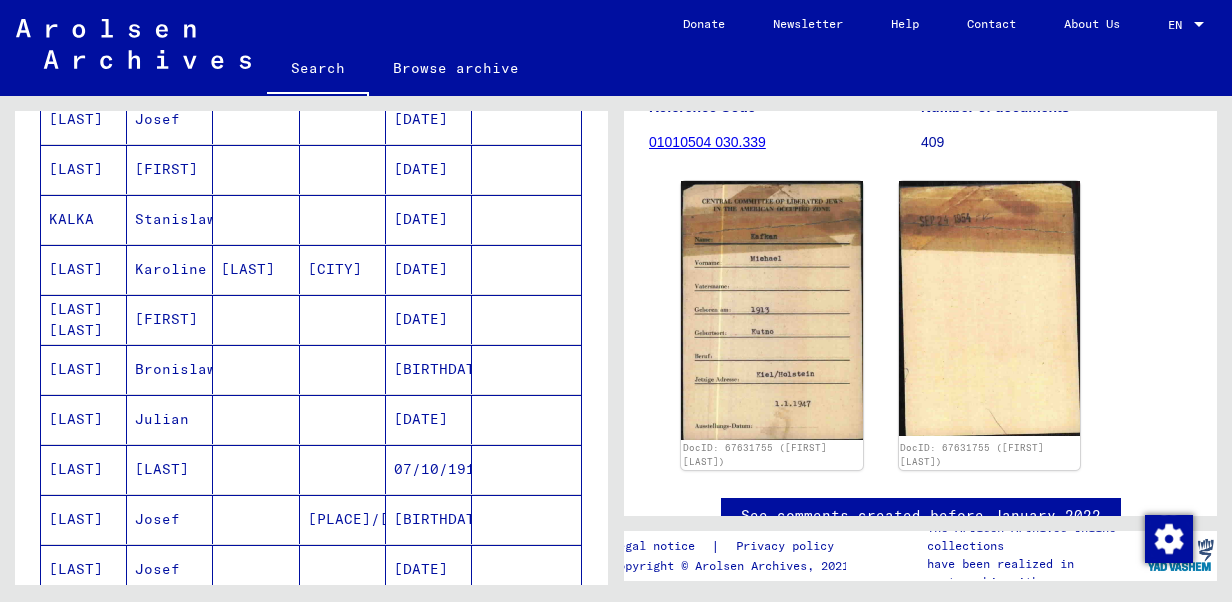 scroll, scrollTop: 1210, scrollLeft: 0, axis: vertical 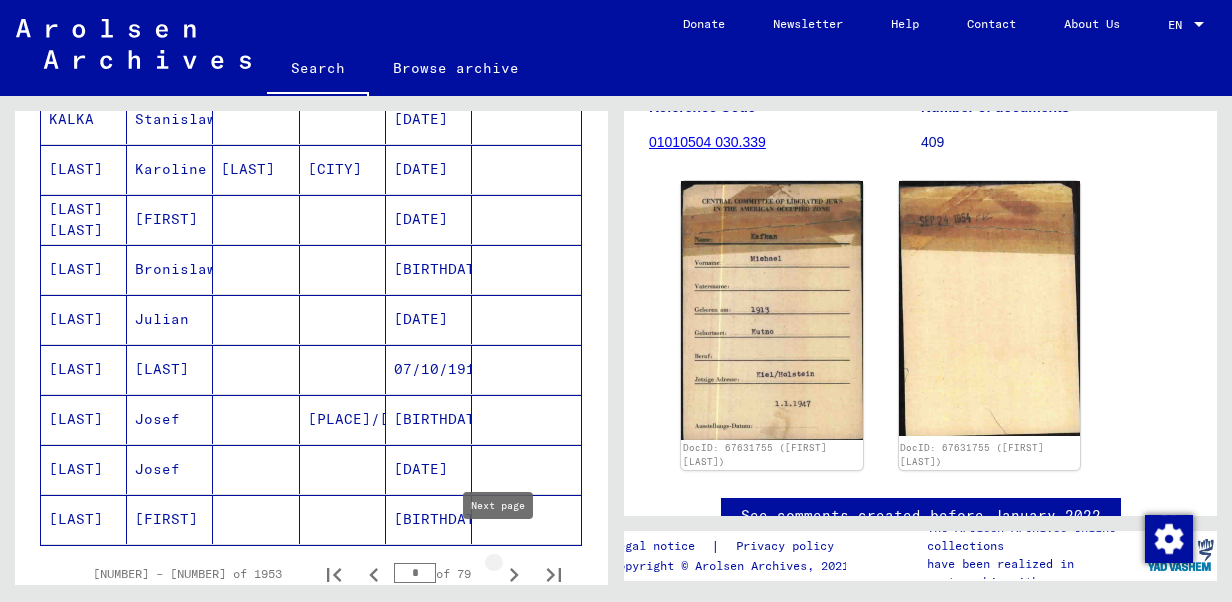 click 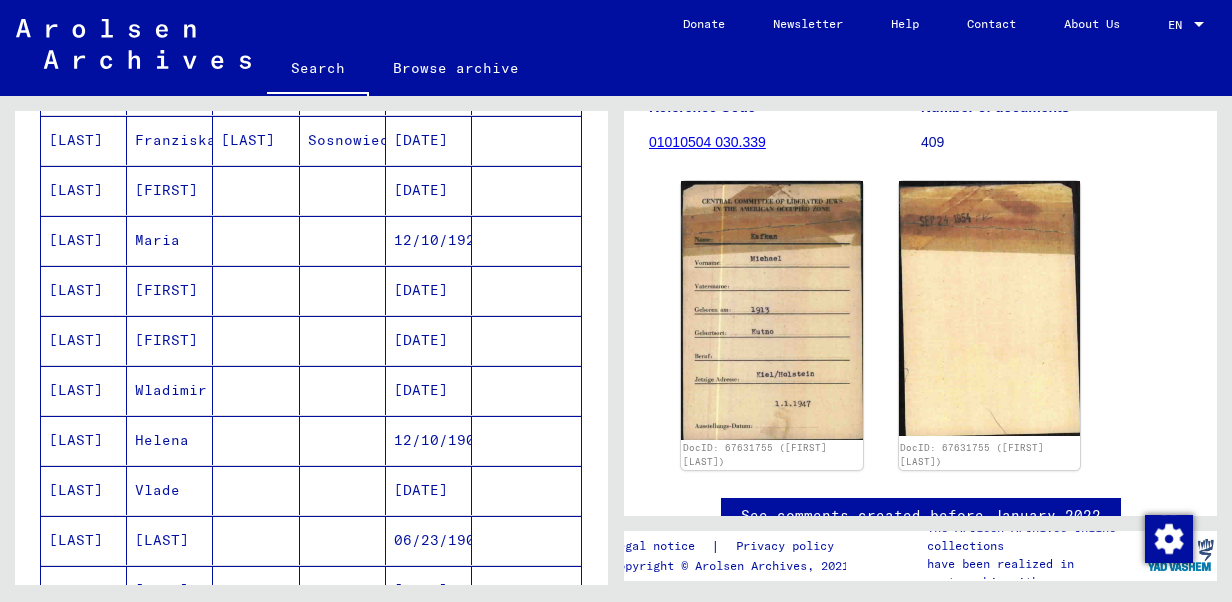 scroll, scrollTop: 1210, scrollLeft: 0, axis: vertical 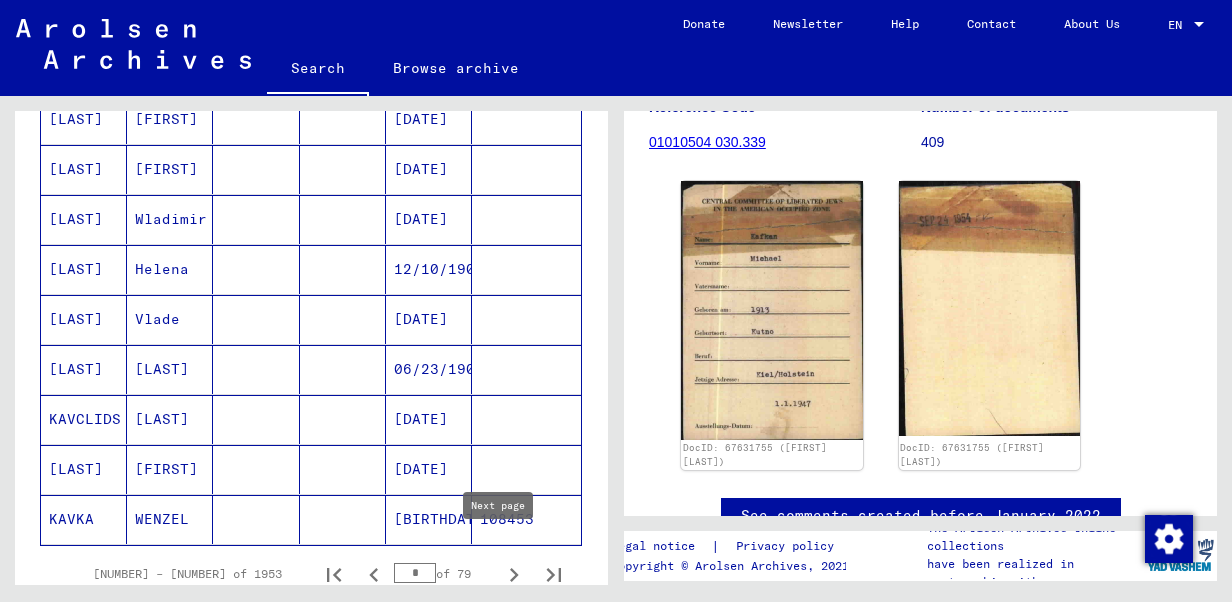 click 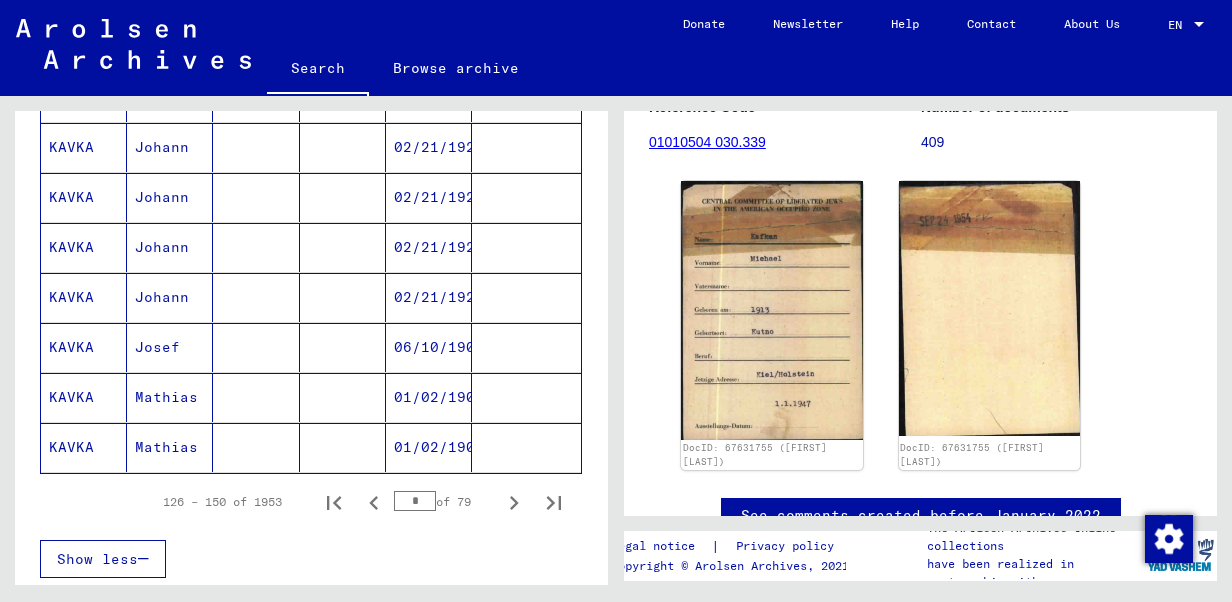 scroll, scrollTop: 1300, scrollLeft: 0, axis: vertical 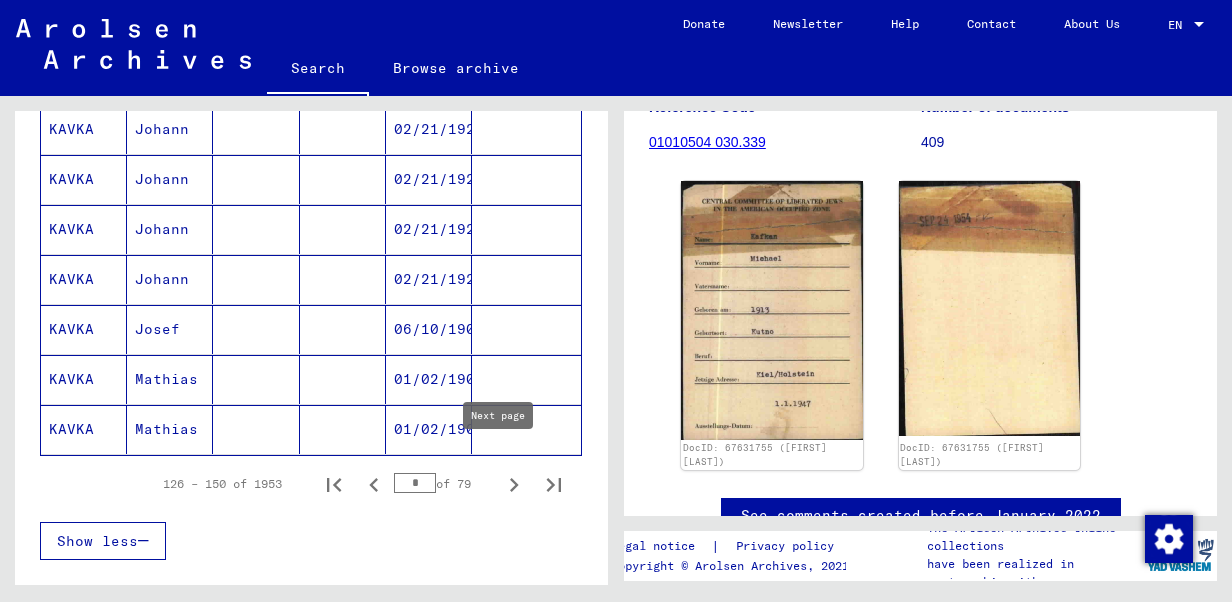 click 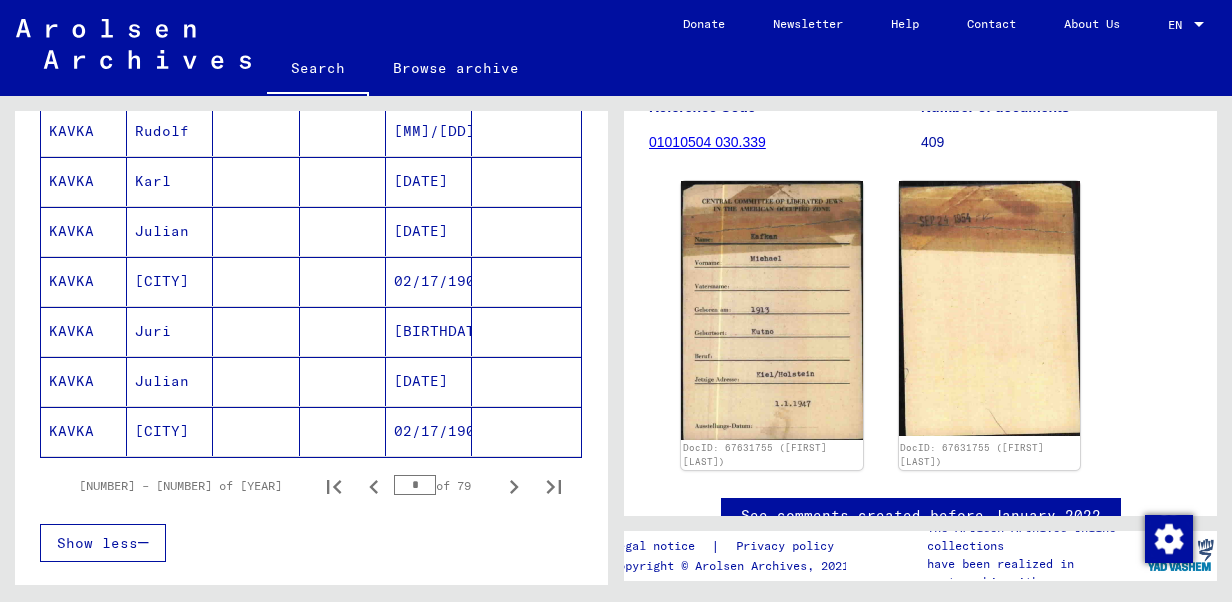 scroll, scrollTop: 1300, scrollLeft: 0, axis: vertical 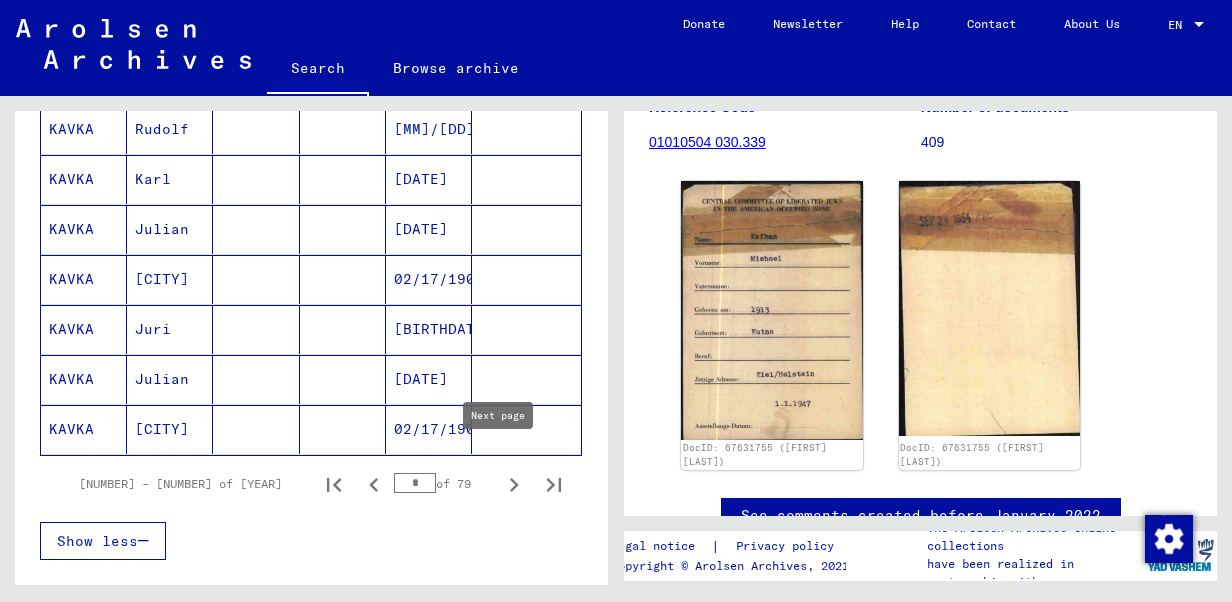 click 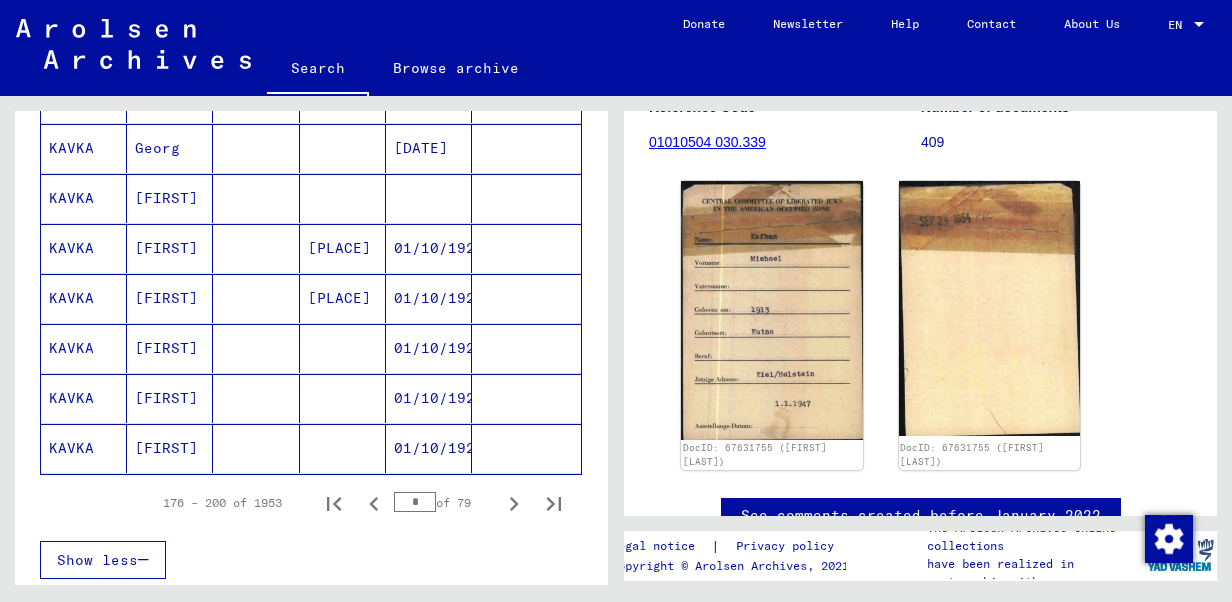 scroll, scrollTop: 1300, scrollLeft: 0, axis: vertical 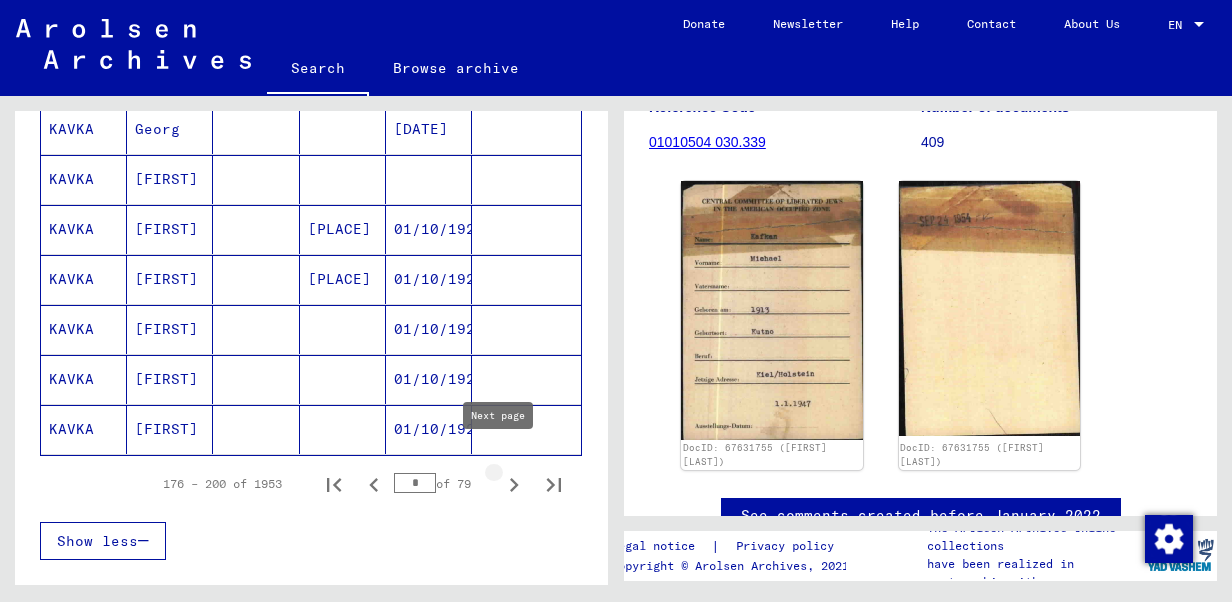 click 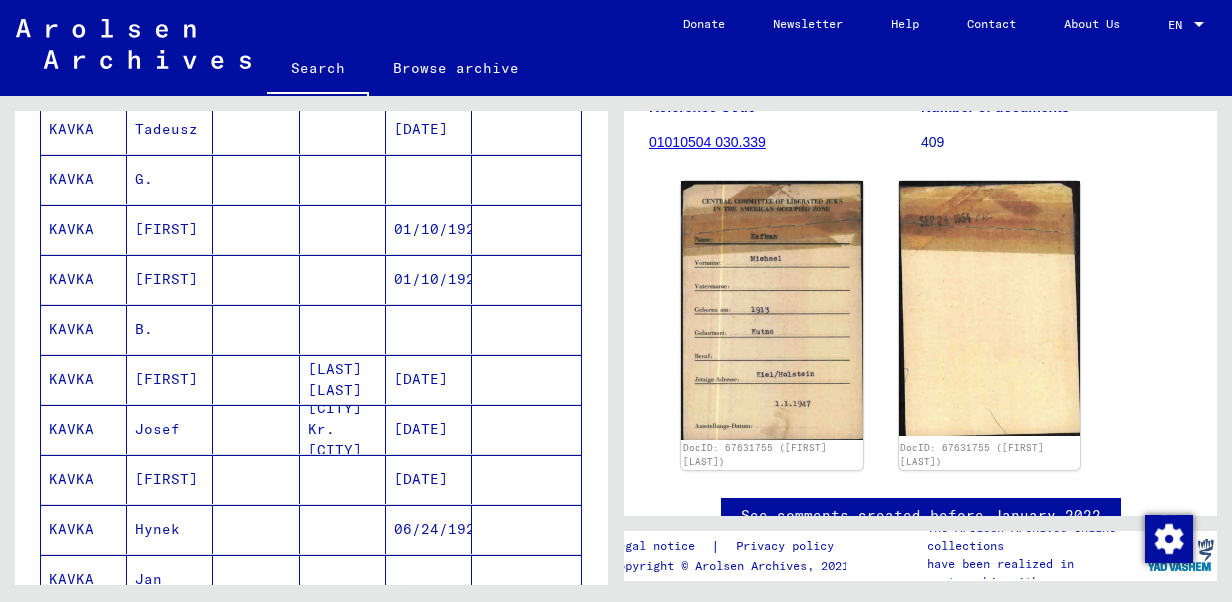 scroll, scrollTop: 1200, scrollLeft: 0, axis: vertical 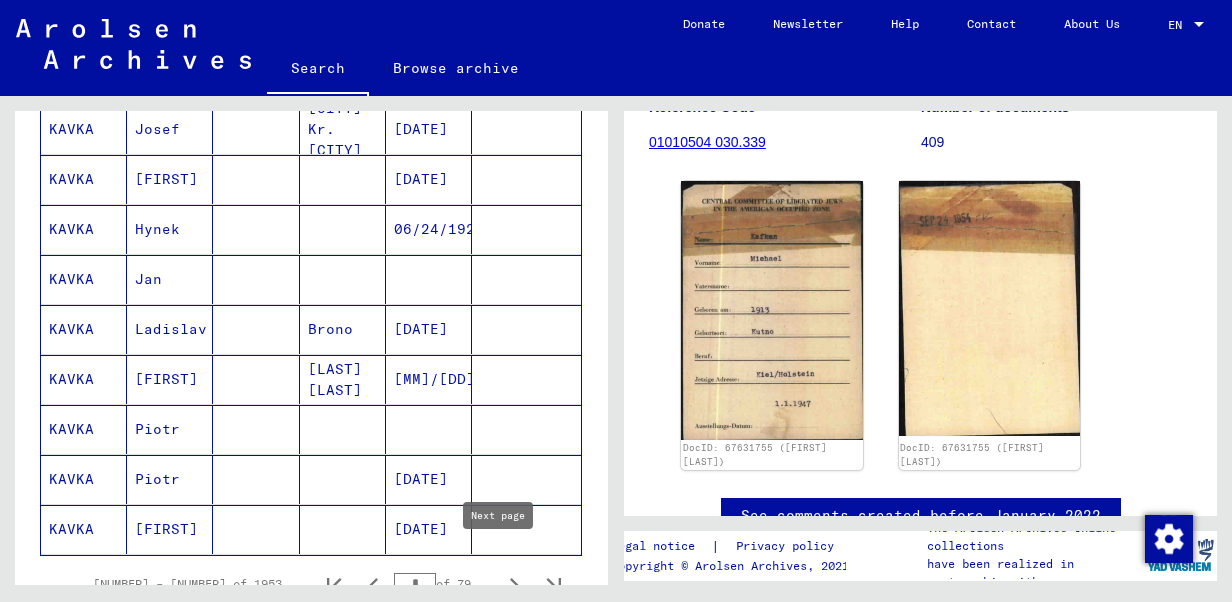 click 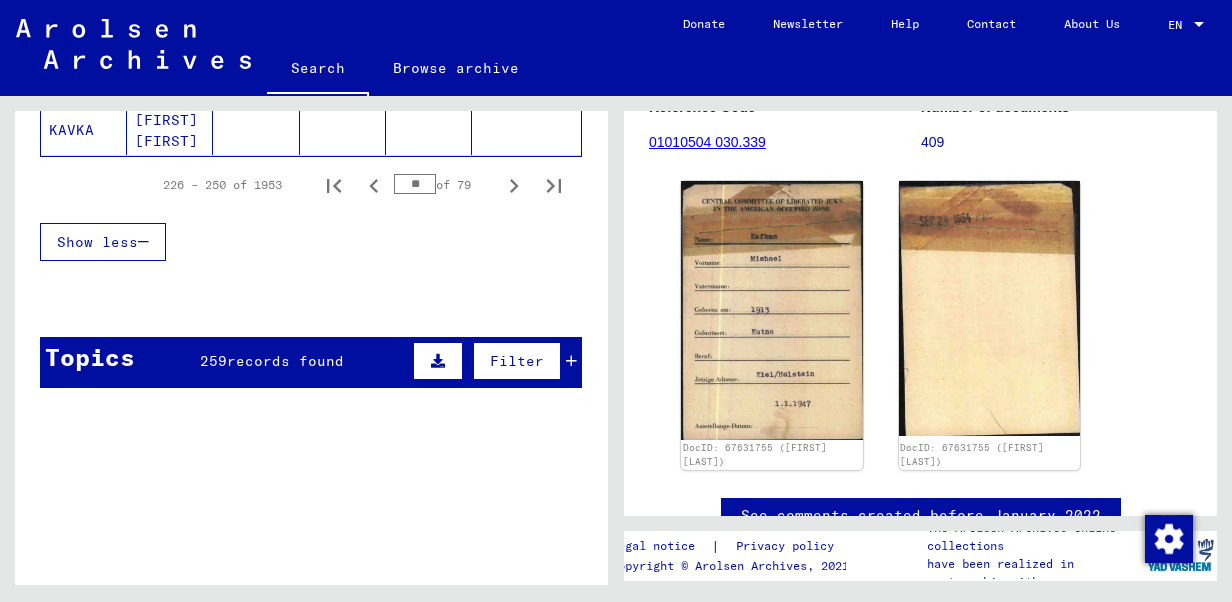 scroll, scrollTop: 1600, scrollLeft: 0, axis: vertical 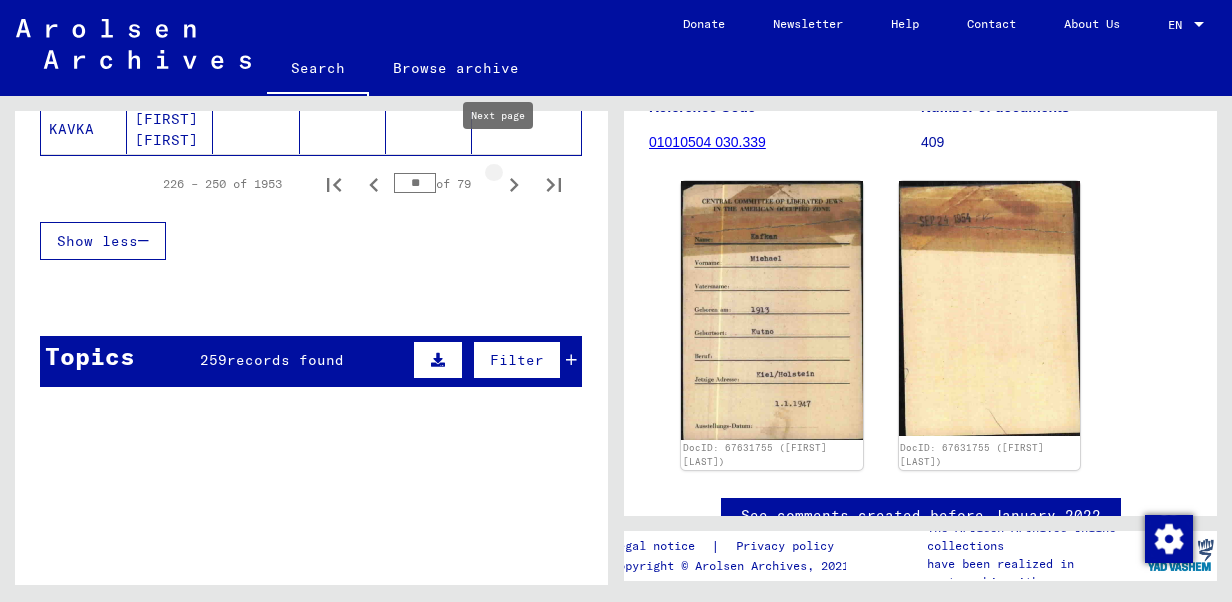 click 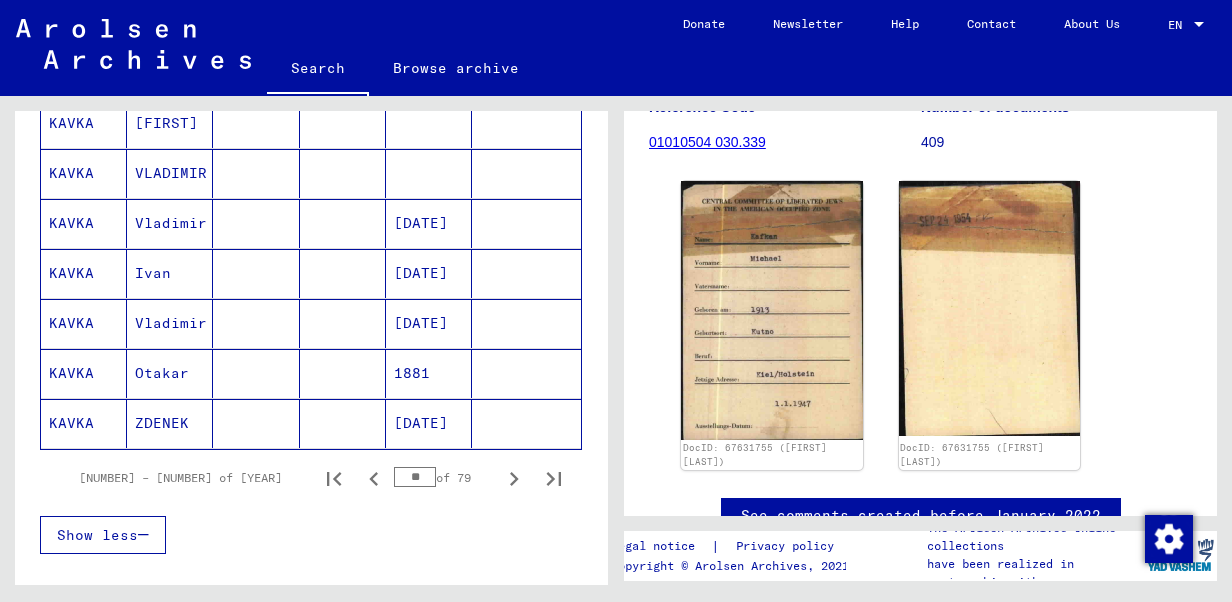 scroll, scrollTop: 1400, scrollLeft: 0, axis: vertical 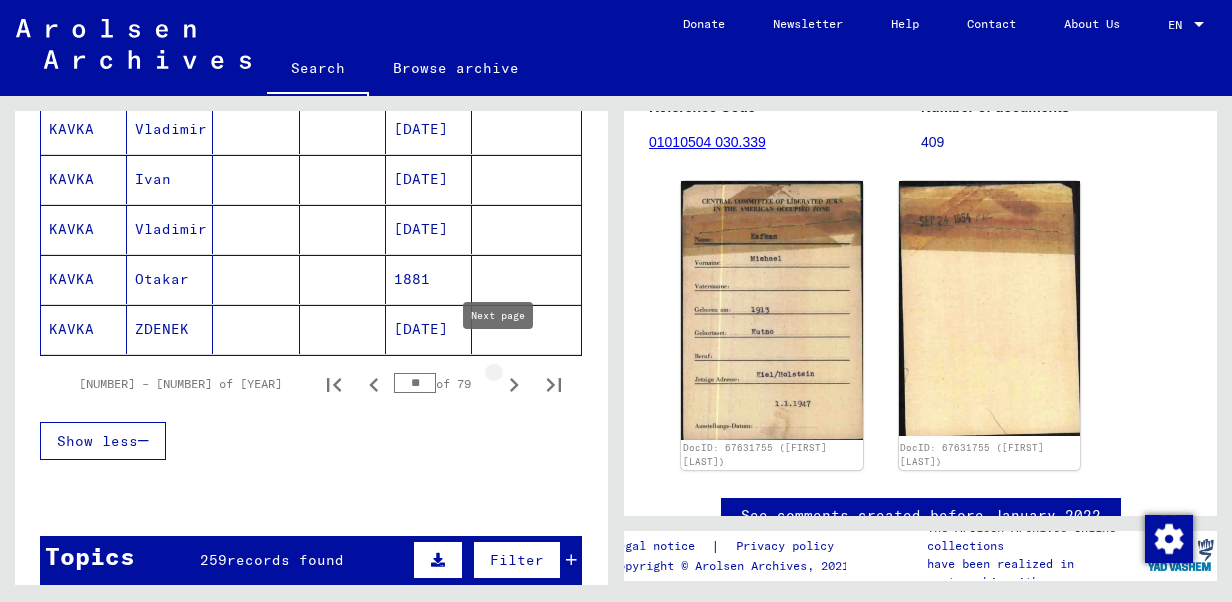 click 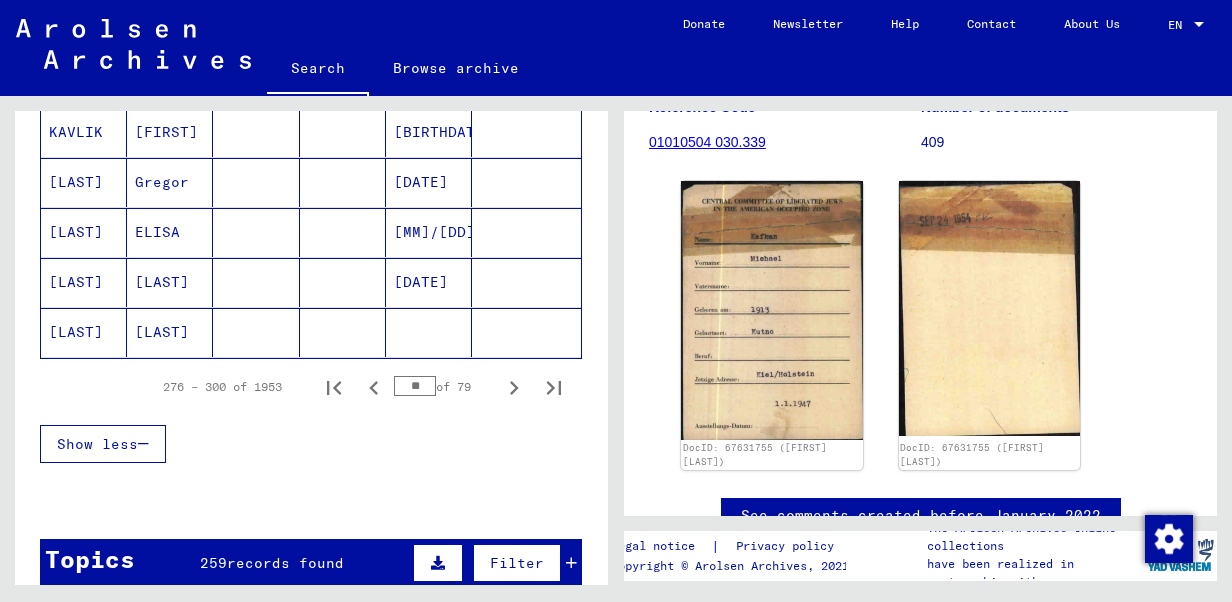 scroll, scrollTop: 1400, scrollLeft: 0, axis: vertical 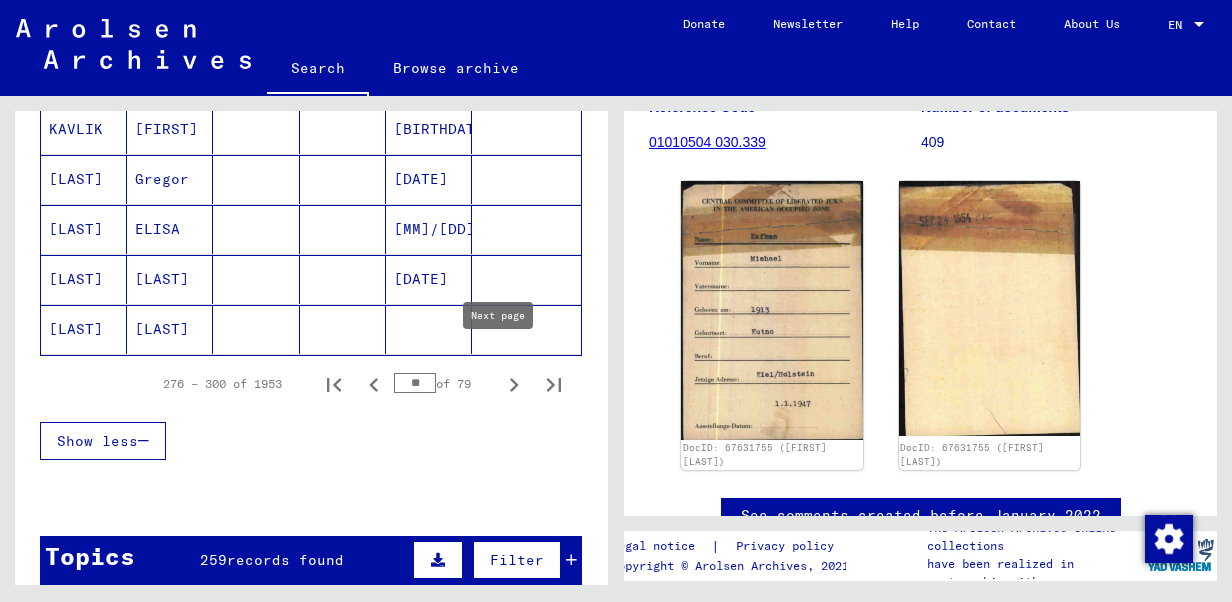 click 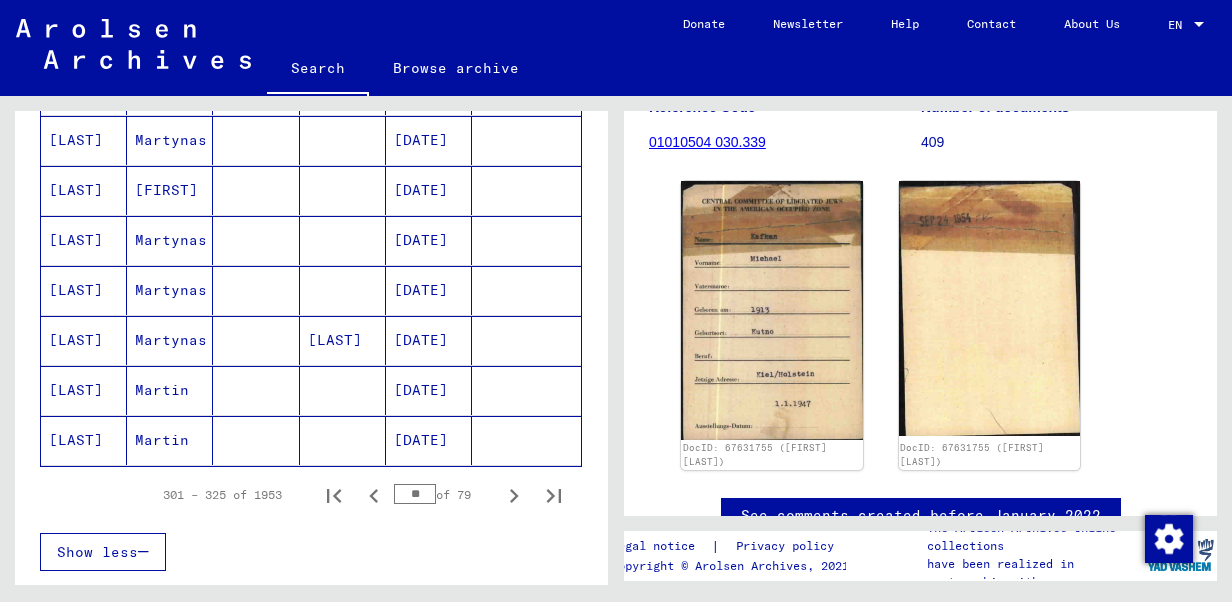 scroll, scrollTop: 1400, scrollLeft: 0, axis: vertical 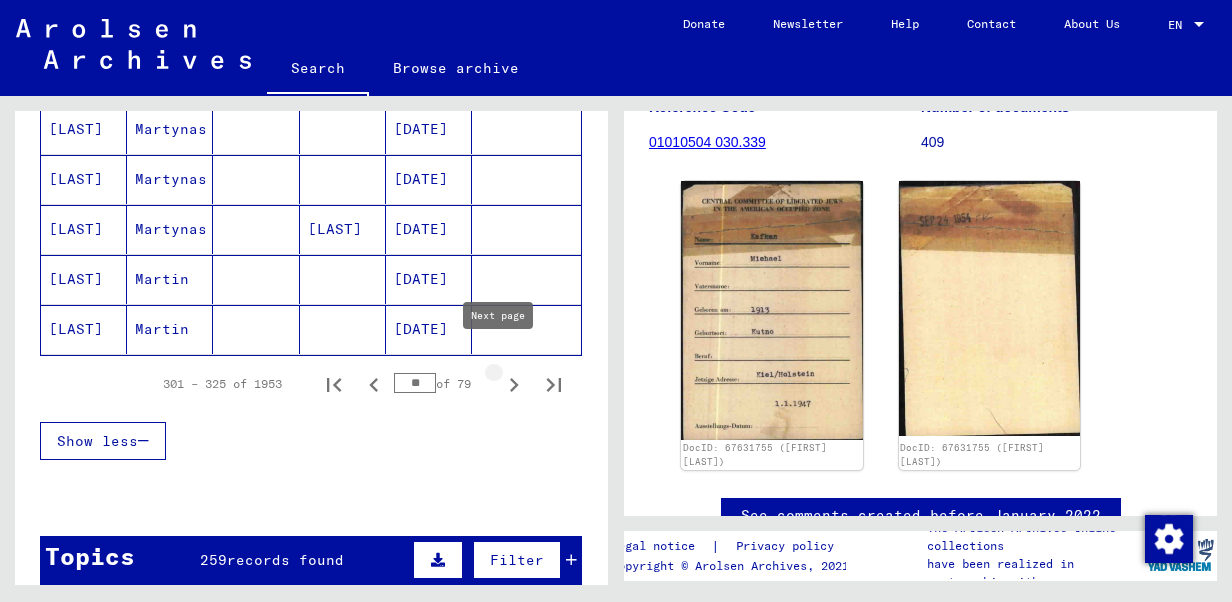 click 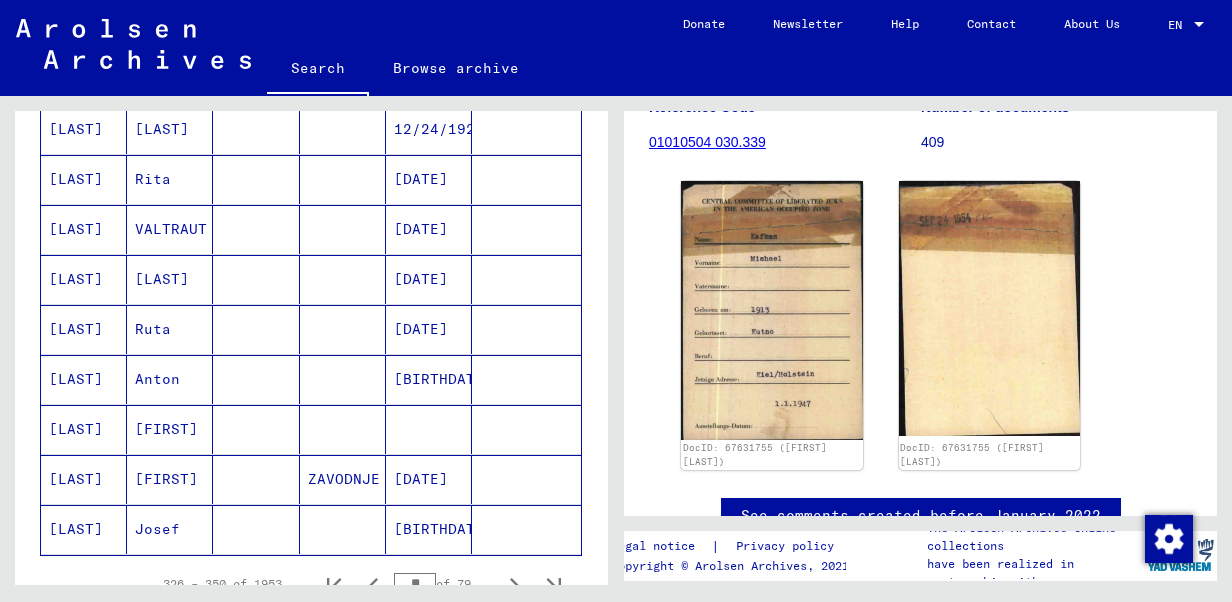 scroll, scrollTop: 1300, scrollLeft: 0, axis: vertical 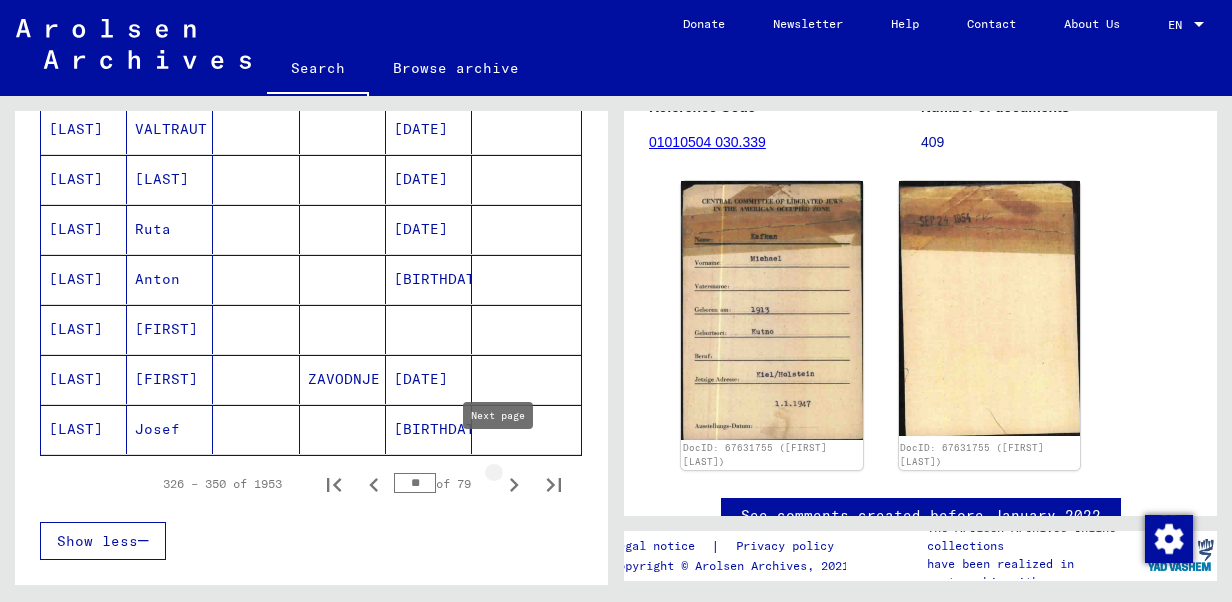 click 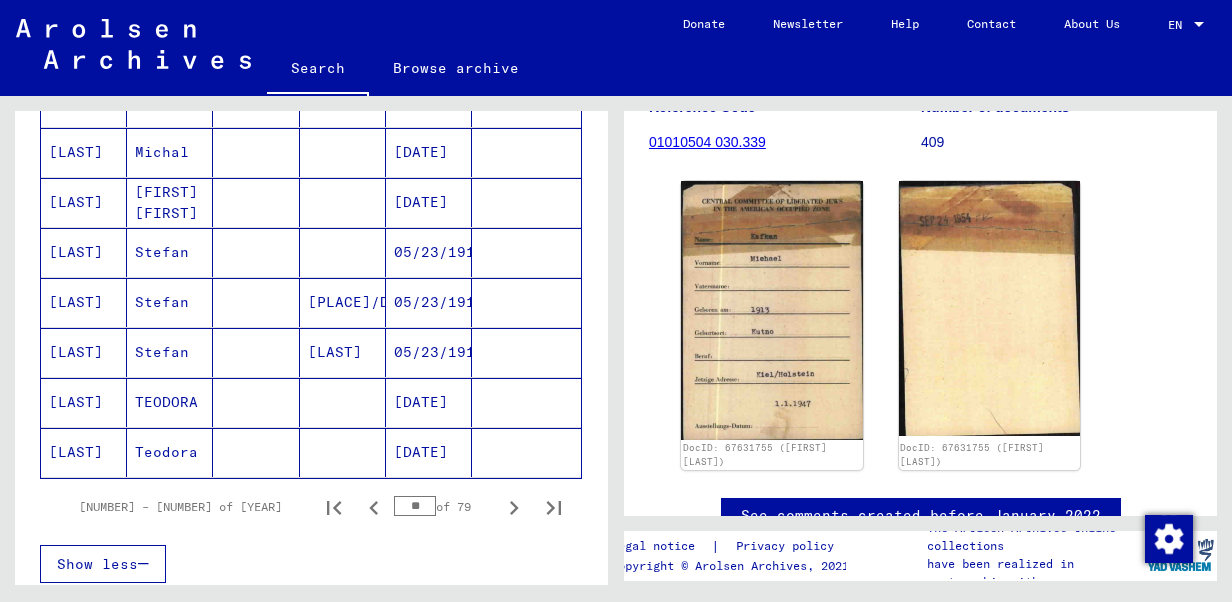 scroll, scrollTop: 1400, scrollLeft: 0, axis: vertical 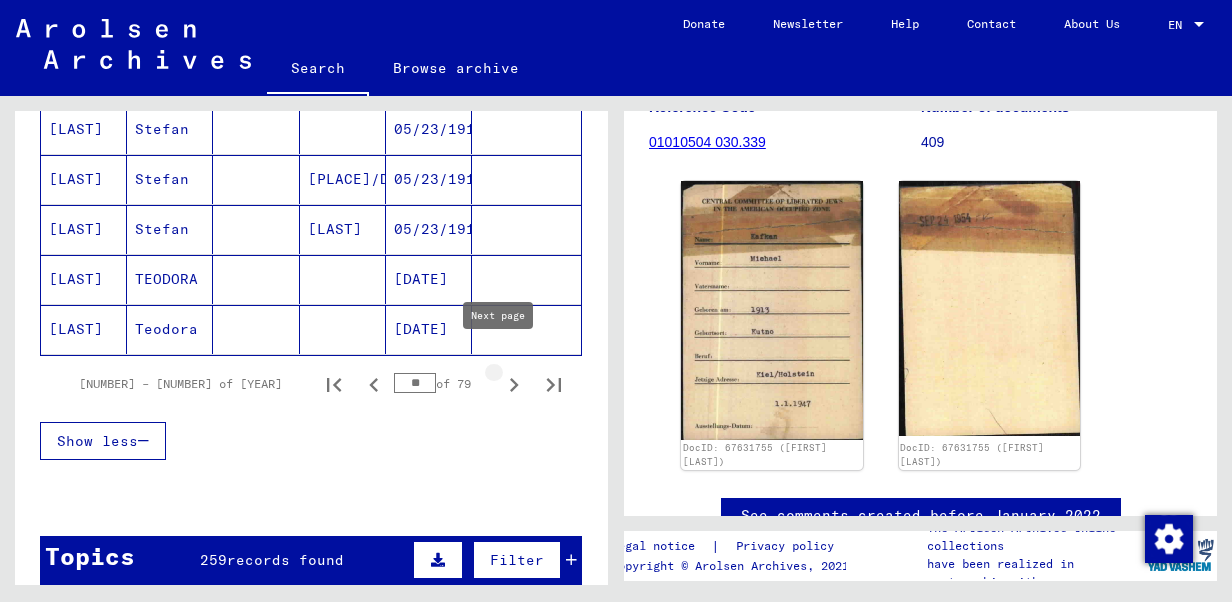 click 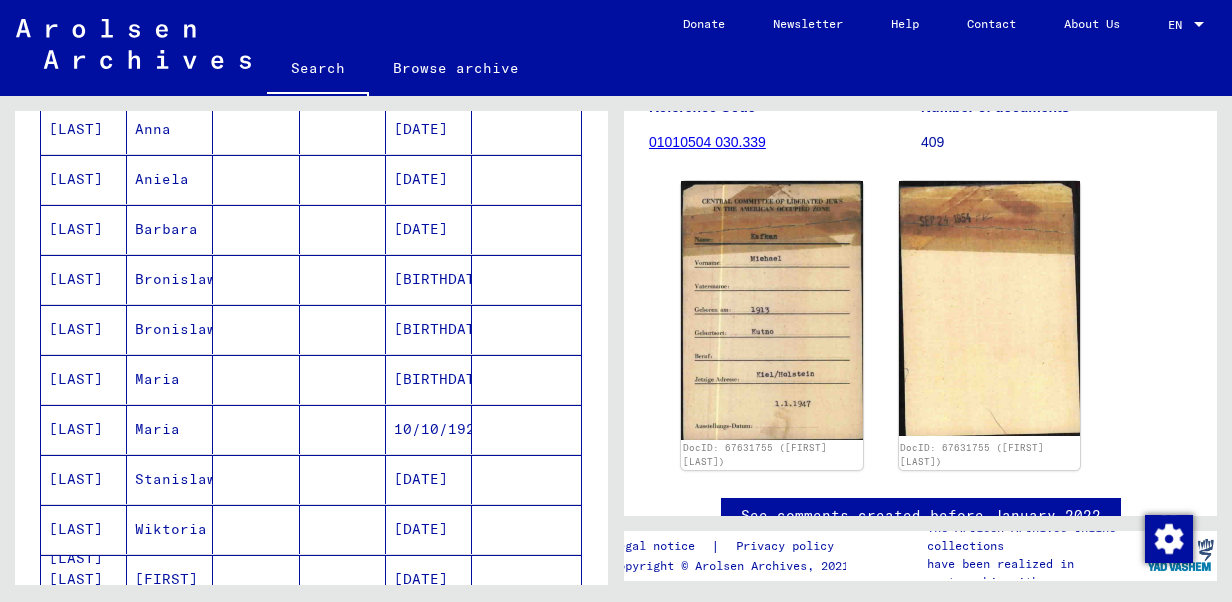 scroll, scrollTop: 1300, scrollLeft: 0, axis: vertical 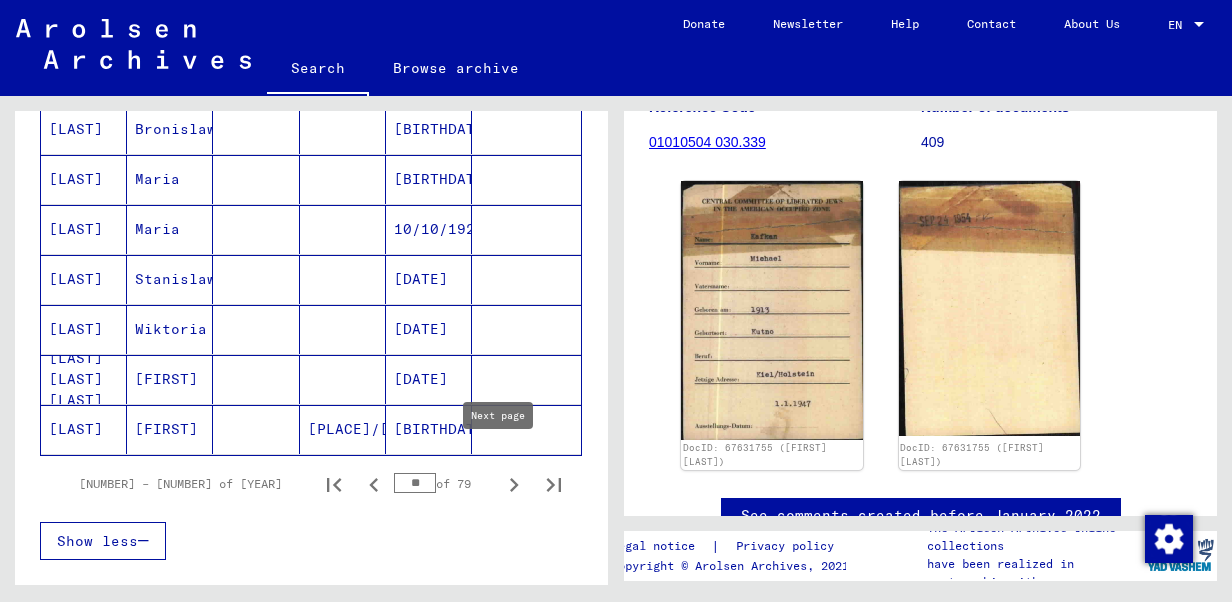 click 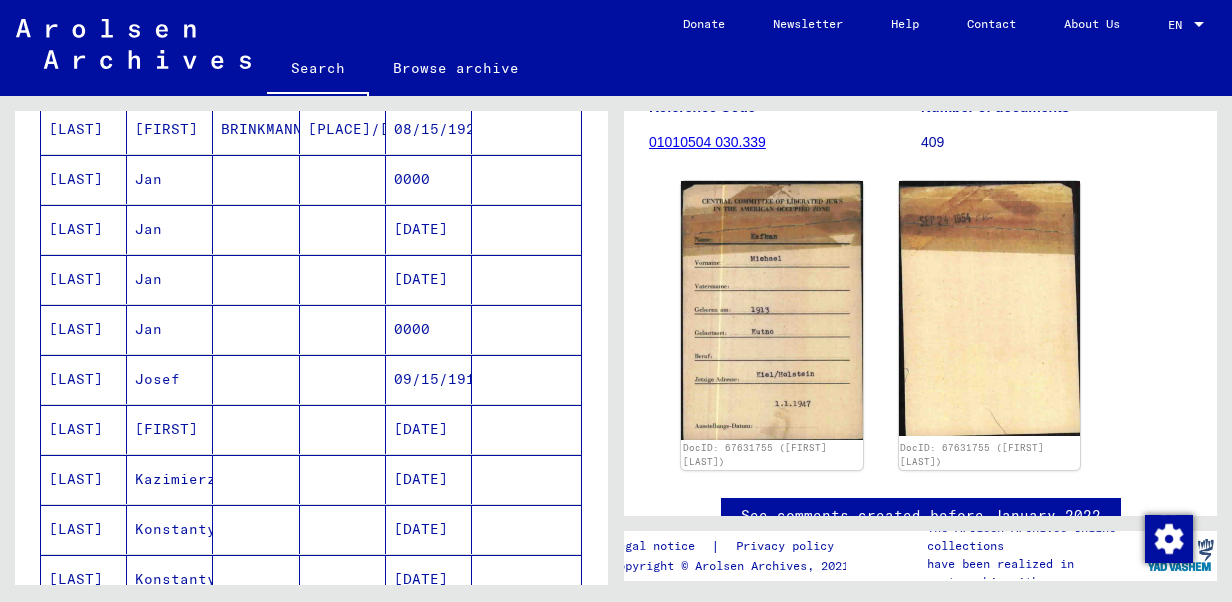 scroll, scrollTop: 1400, scrollLeft: 0, axis: vertical 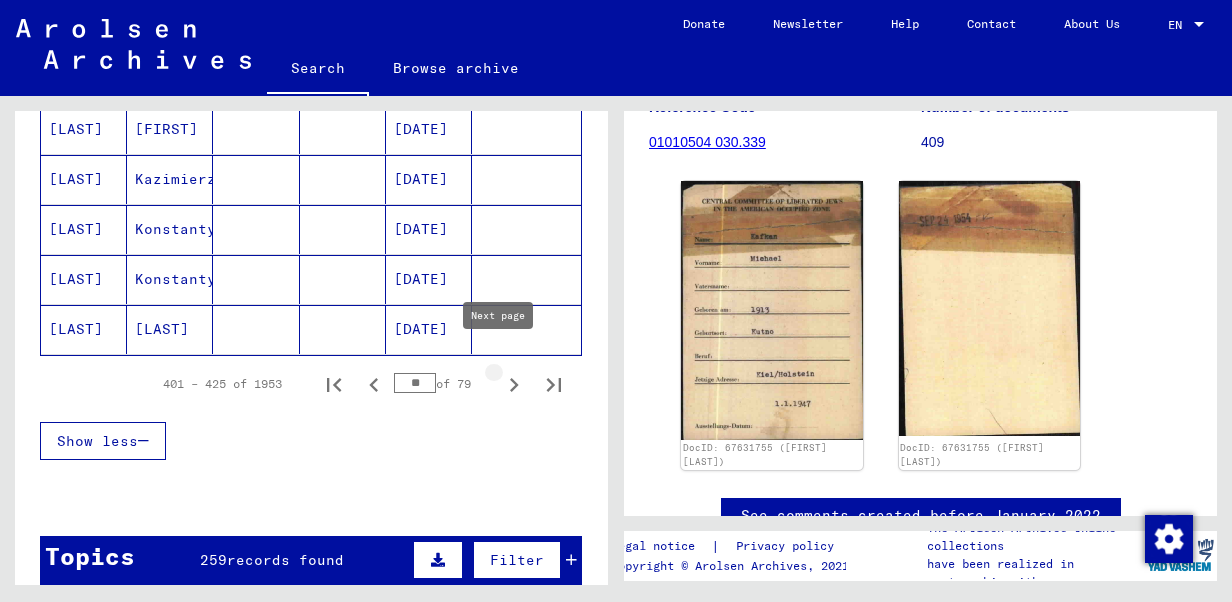 click 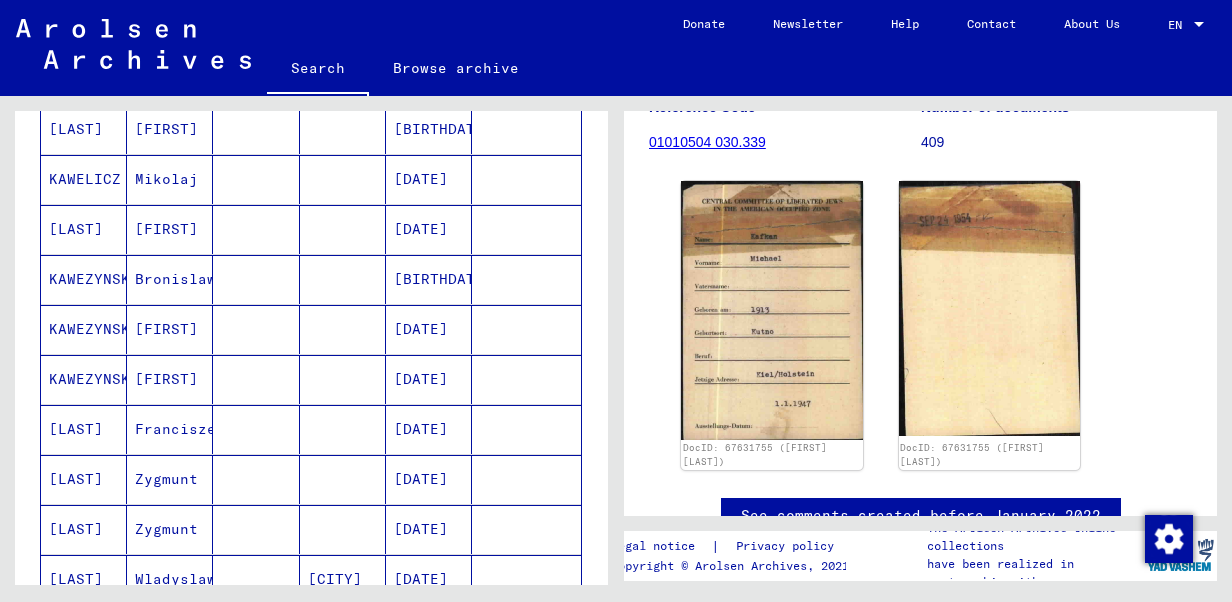 scroll, scrollTop: 1200, scrollLeft: 0, axis: vertical 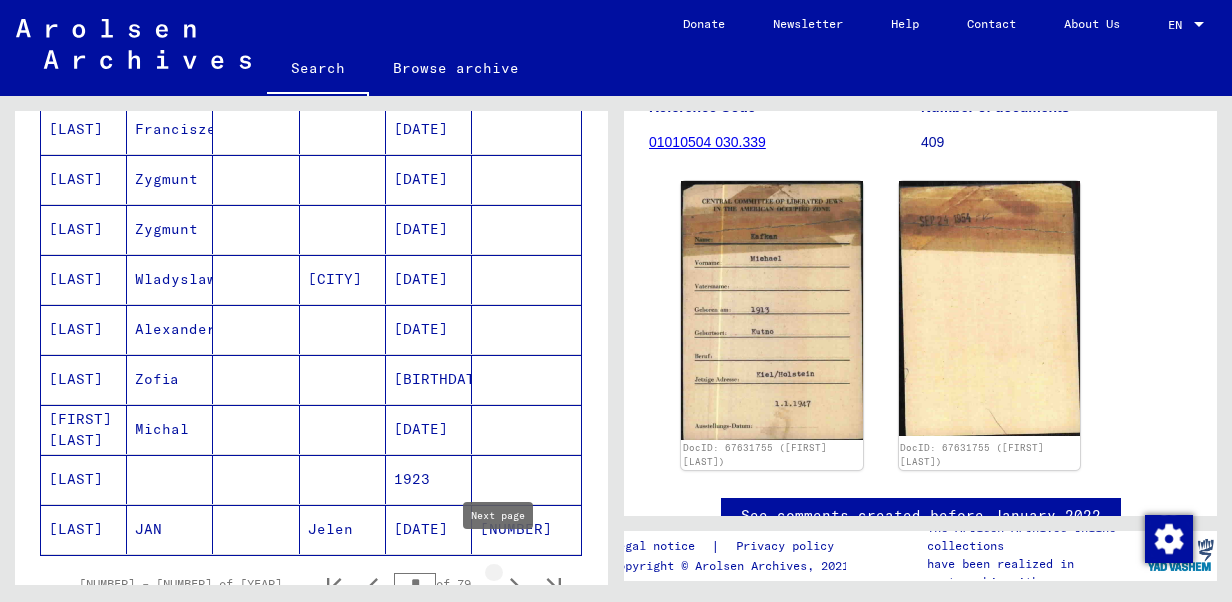 click 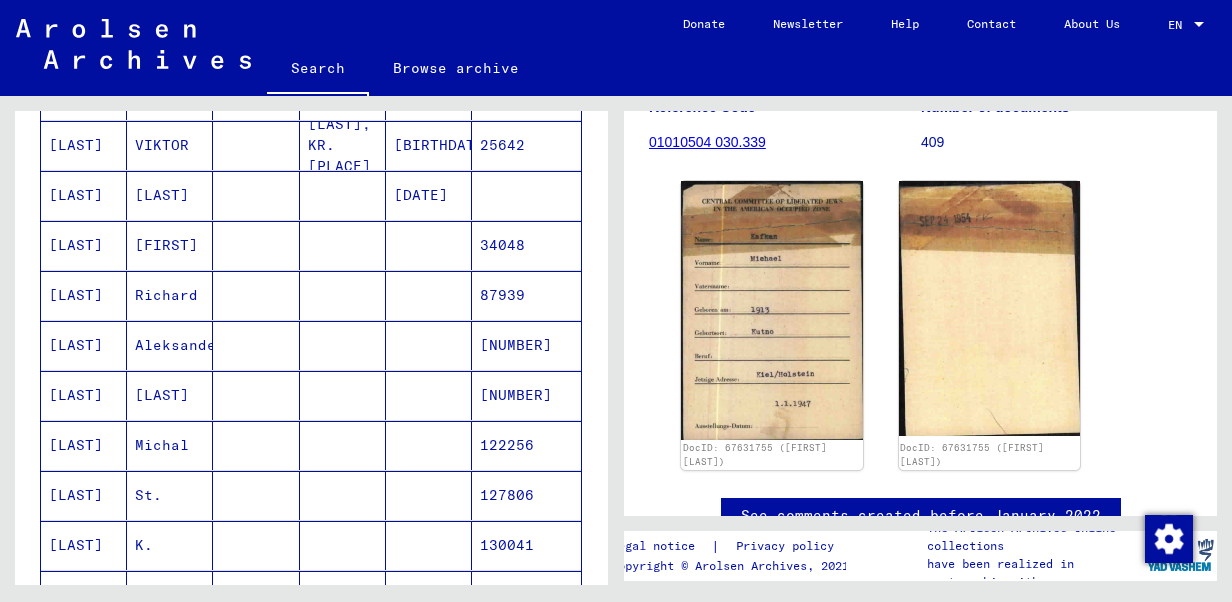 scroll, scrollTop: 1000, scrollLeft: 0, axis: vertical 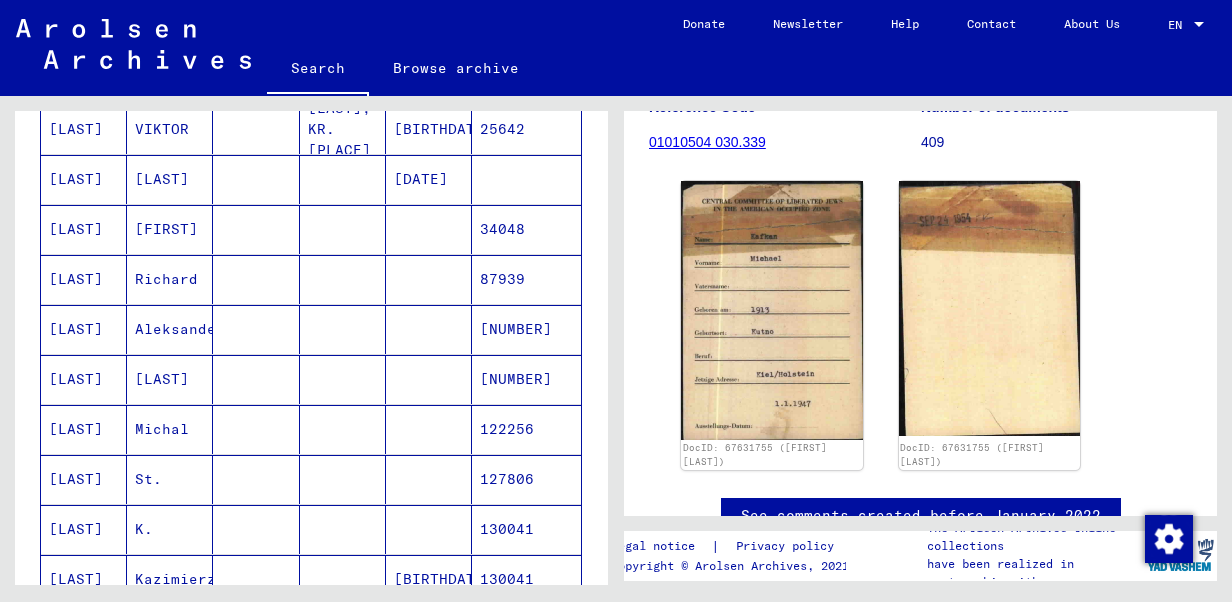 drag, startPoint x: 84, startPoint y: 415, endPoint x: 72, endPoint y: 408, distance: 13.892444 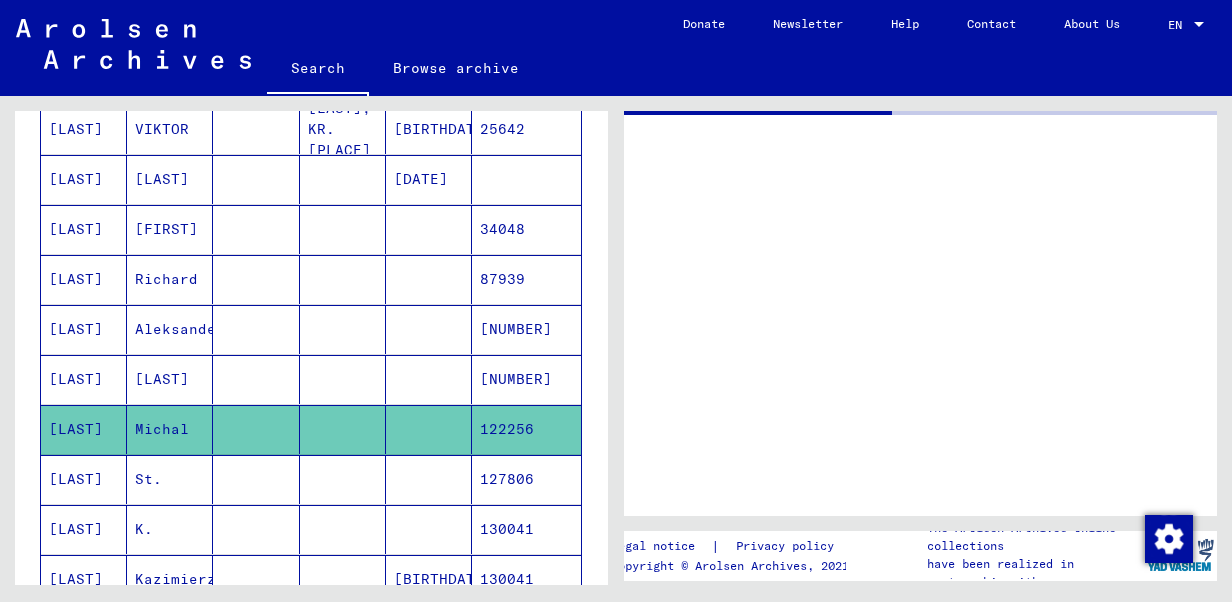scroll, scrollTop: 0, scrollLeft: 0, axis: both 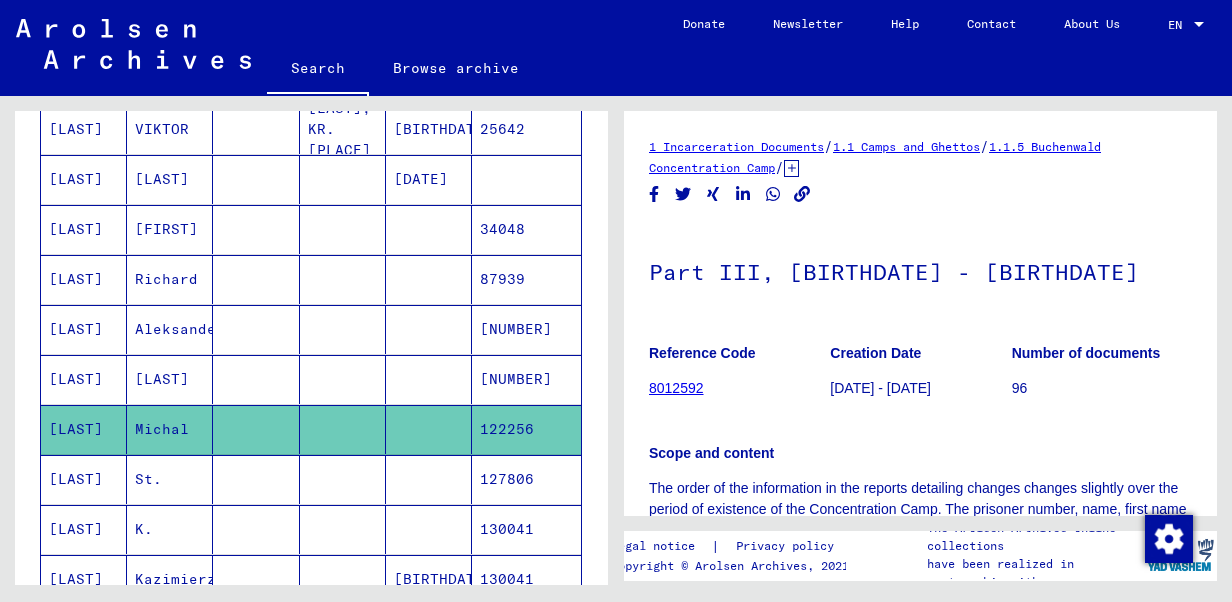 click on "1 Incarceration Documents" 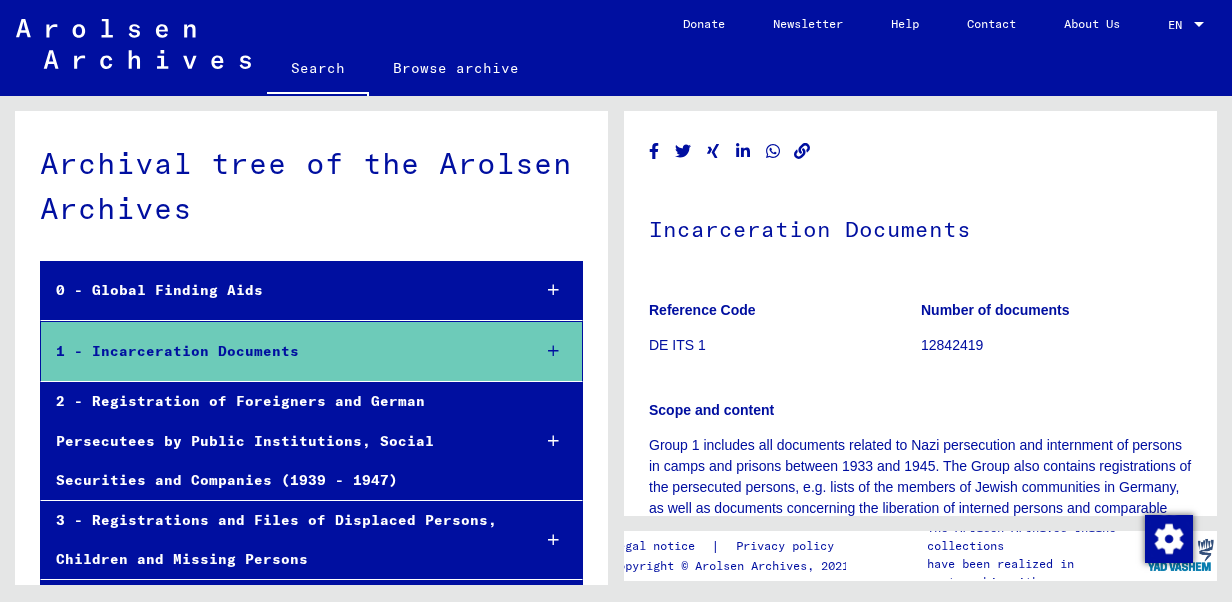 scroll, scrollTop: 0, scrollLeft: 0, axis: both 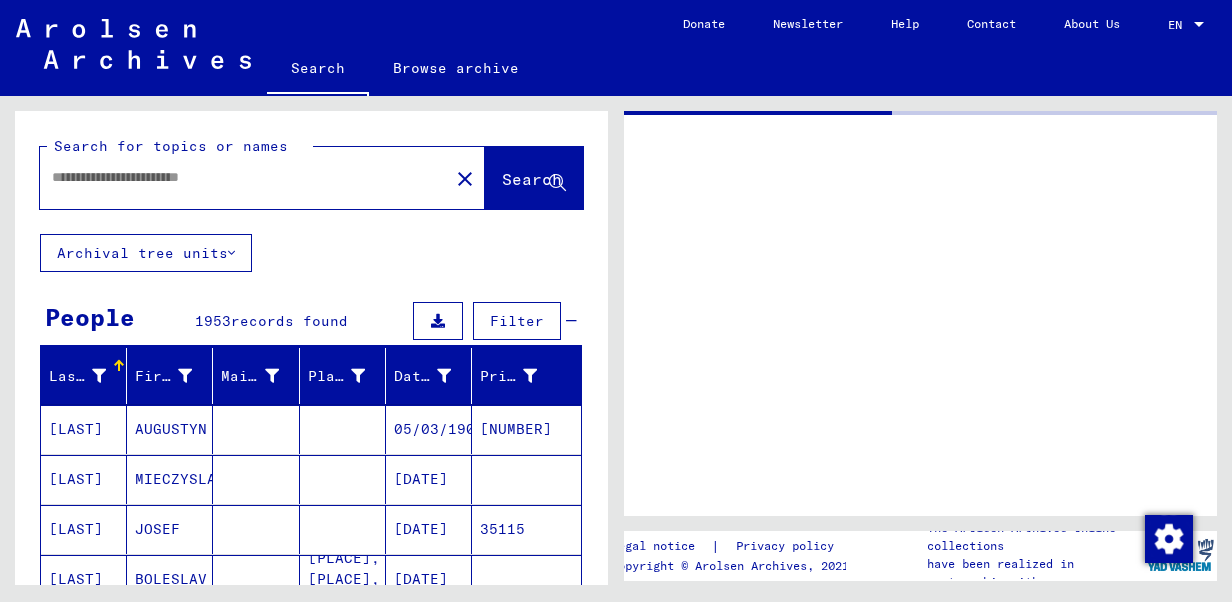 type on "*******" 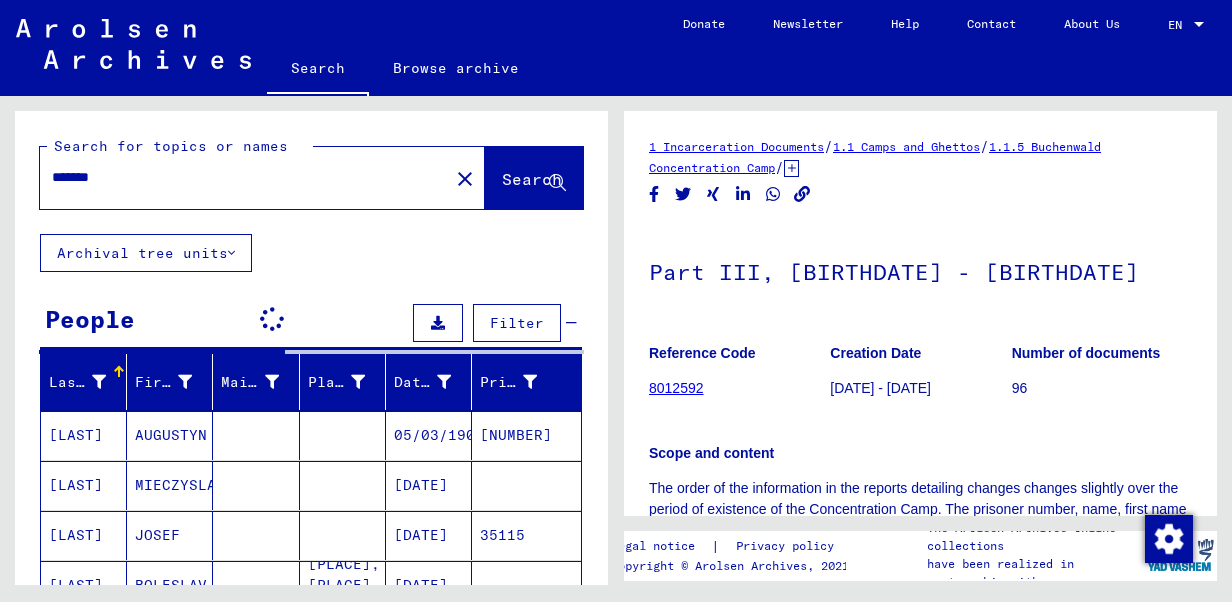 scroll, scrollTop: 0, scrollLeft: 0, axis: both 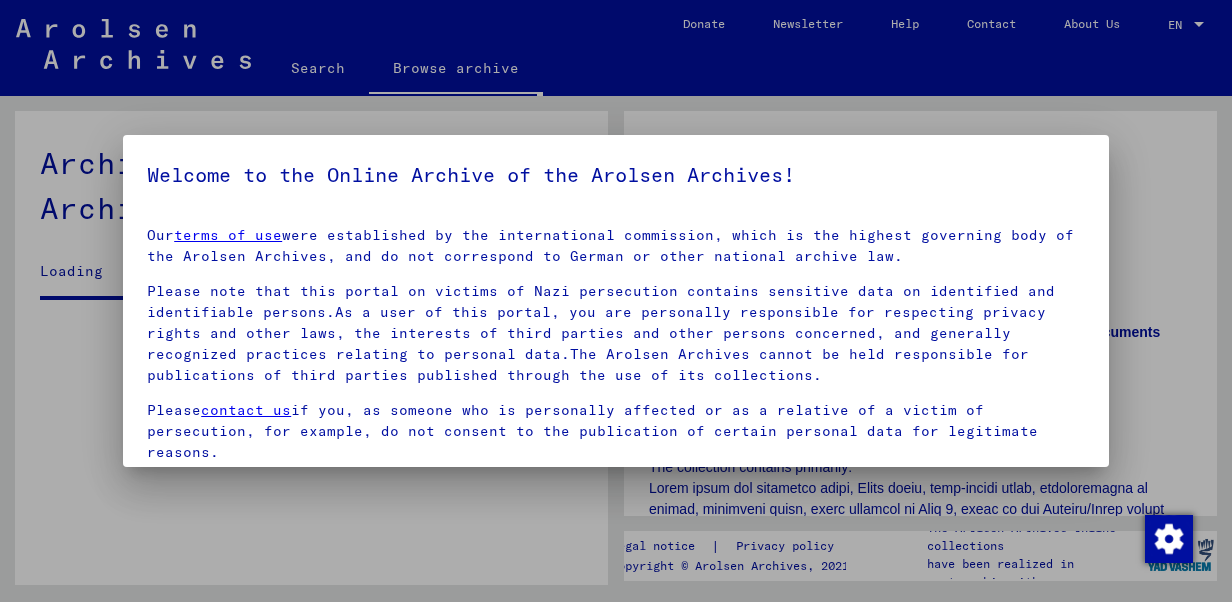 click at bounding box center [616, 301] 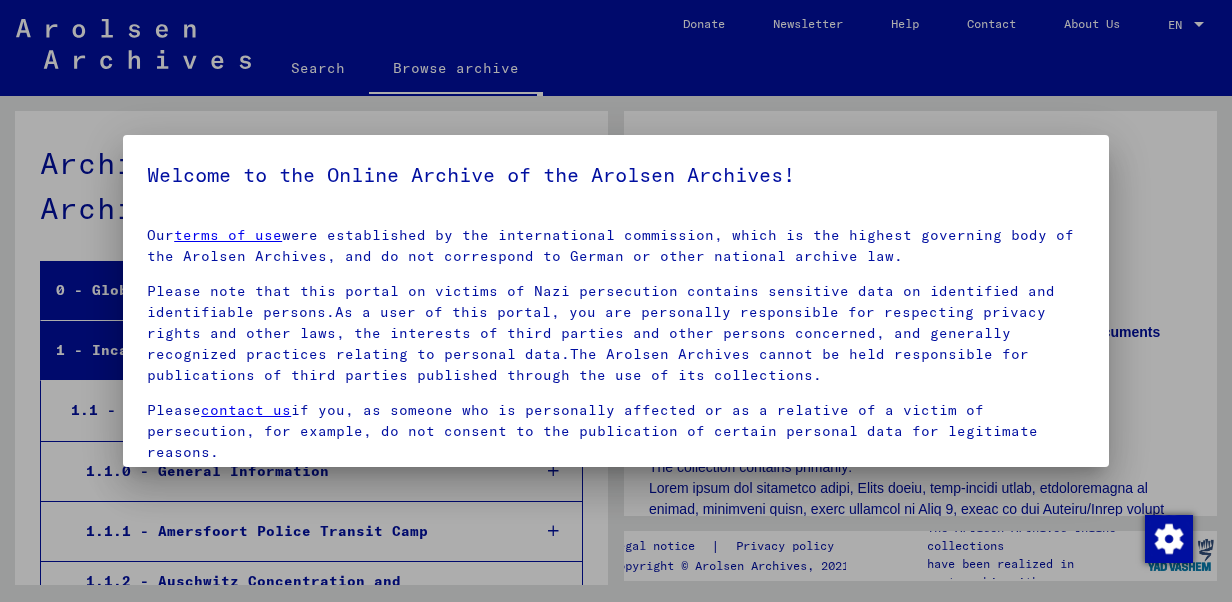 scroll, scrollTop: 433, scrollLeft: 0, axis: vertical 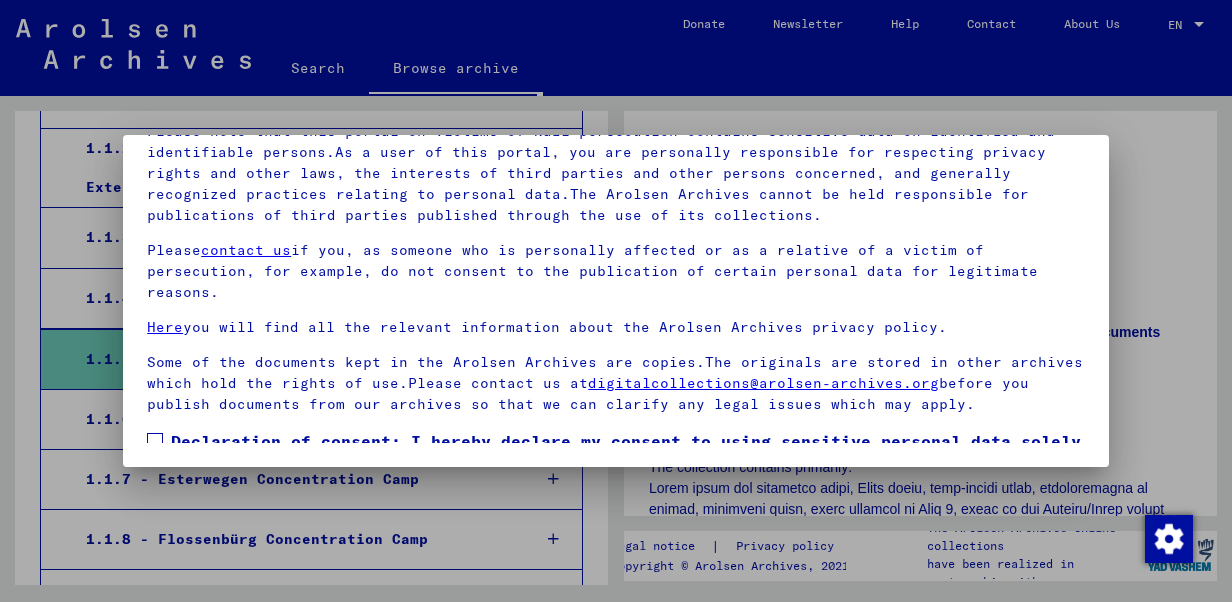 click at bounding box center [616, 301] 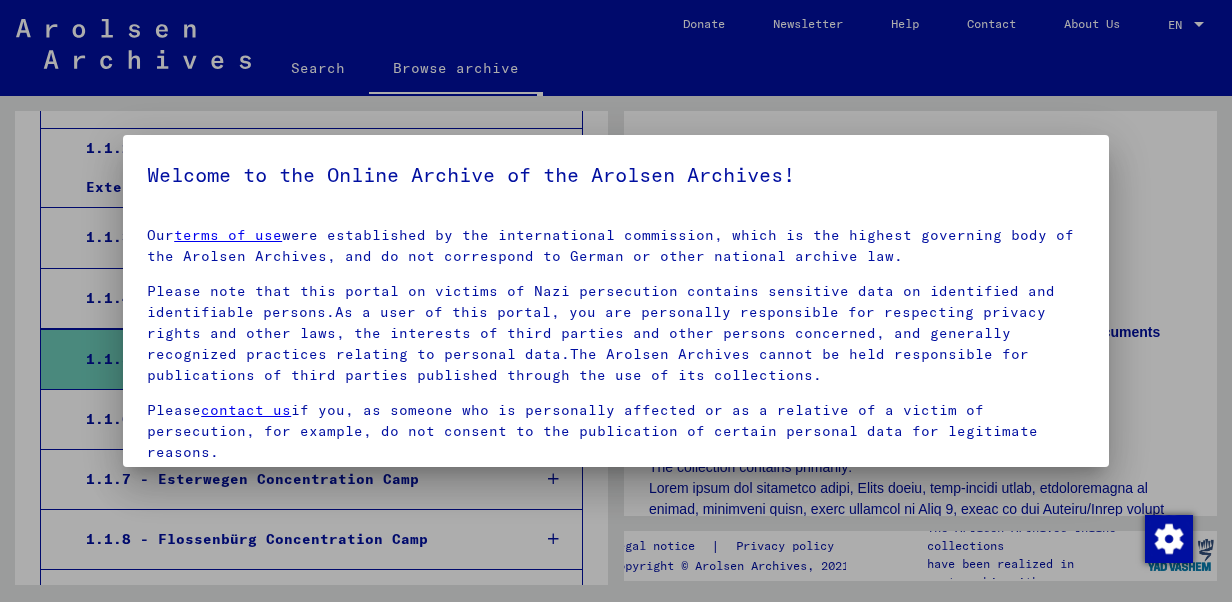 drag, startPoint x: 880, startPoint y: 158, endPoint x: 804, endPoint y: 186, distance: 80.99383 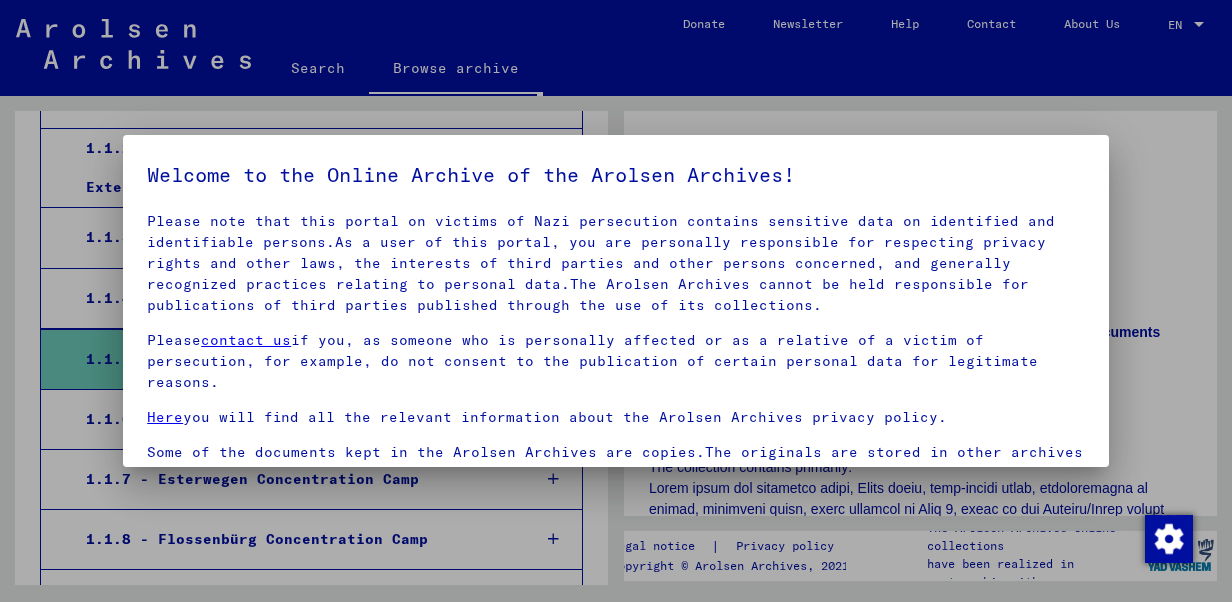 scroll, scrollTop: 130, scrollLeft: 0, axis: vertical 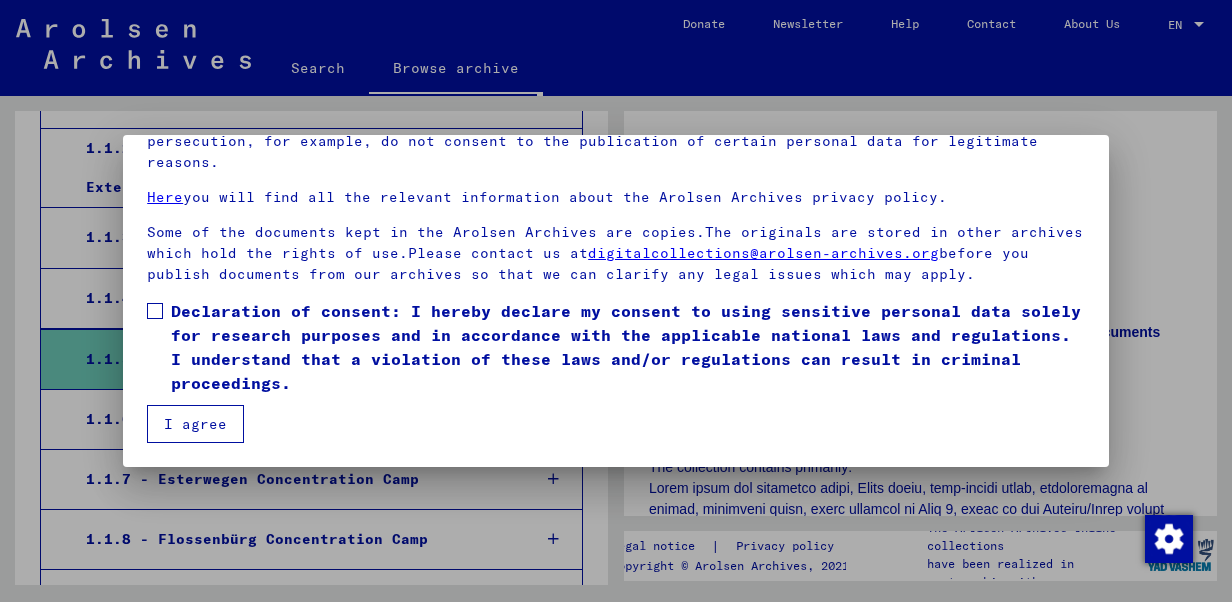 click at bounding box center (155, 311) 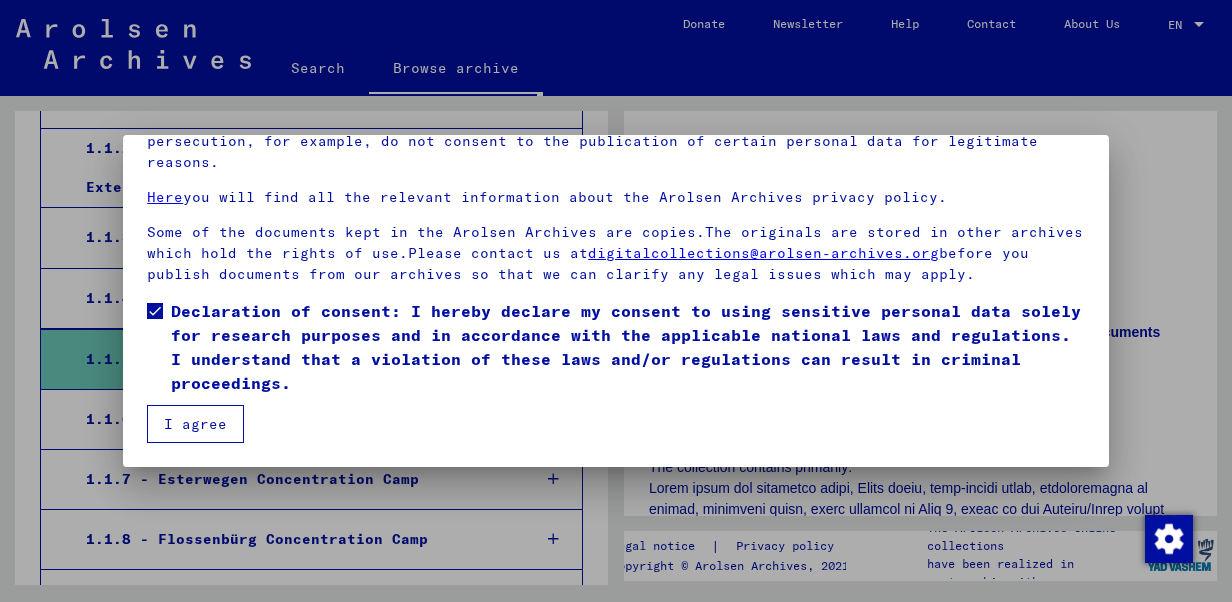 click on "I agree" at bounding box center (195, 424) 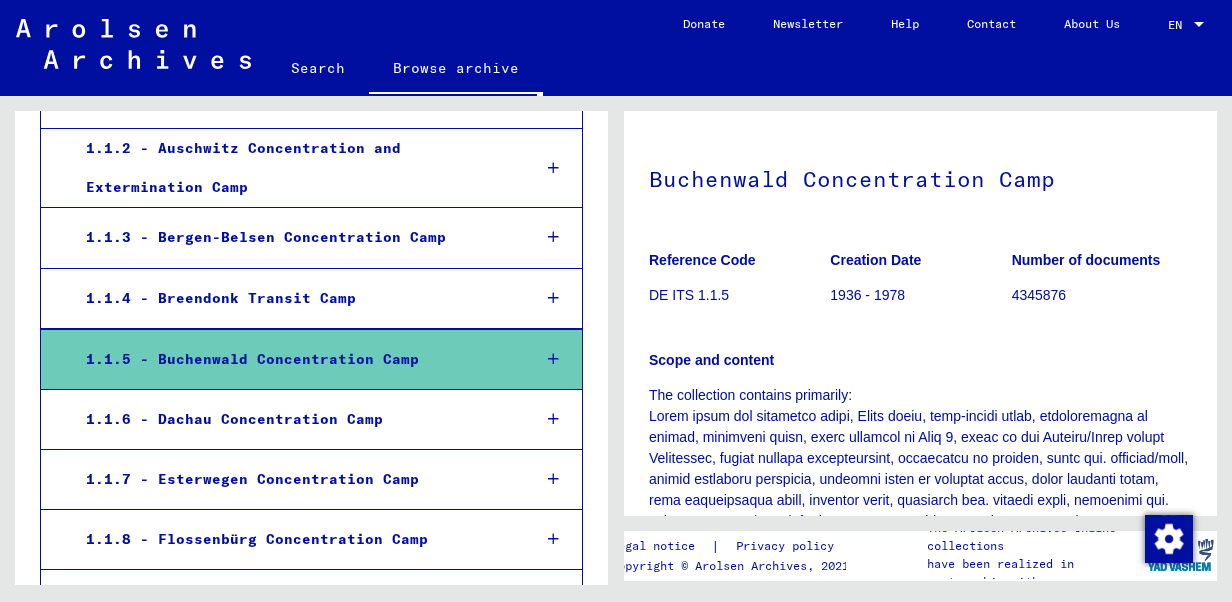 scroll, scrollTop: 0, scrollLeft: 0, axis: both 